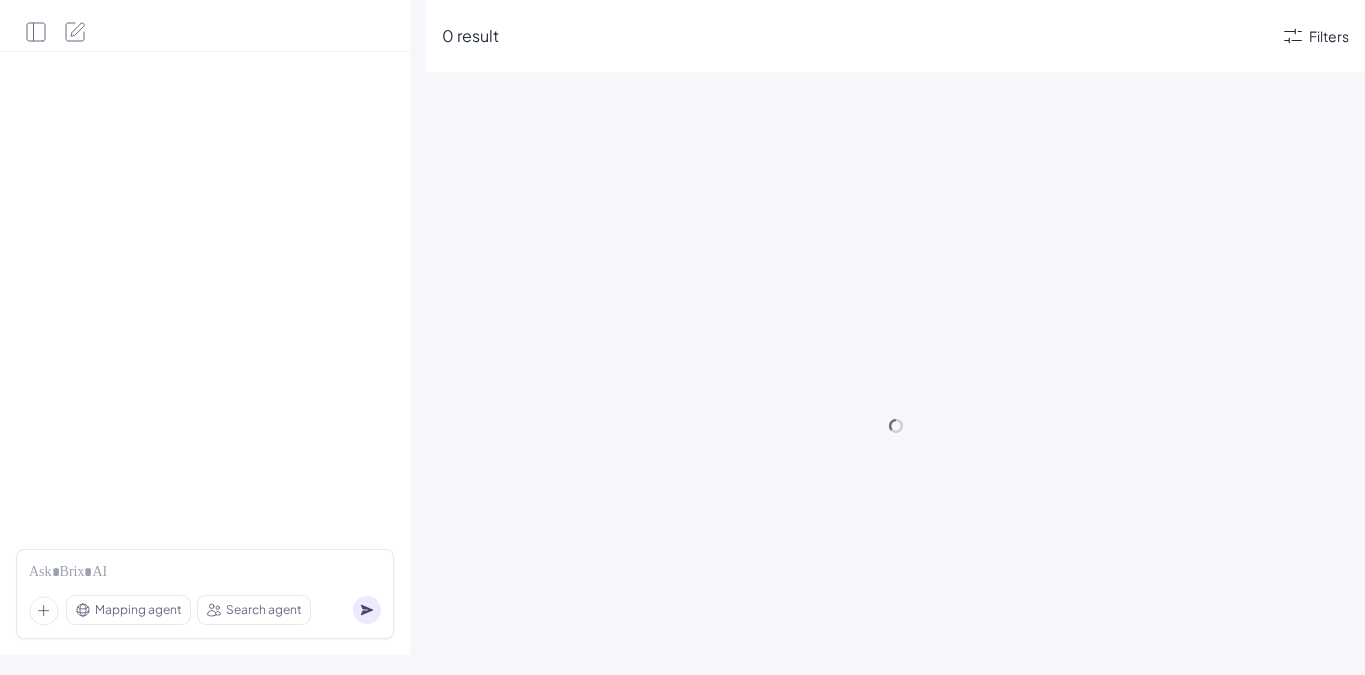 scroll, scrollTop: 0, scrollLeft: 0, axis: both 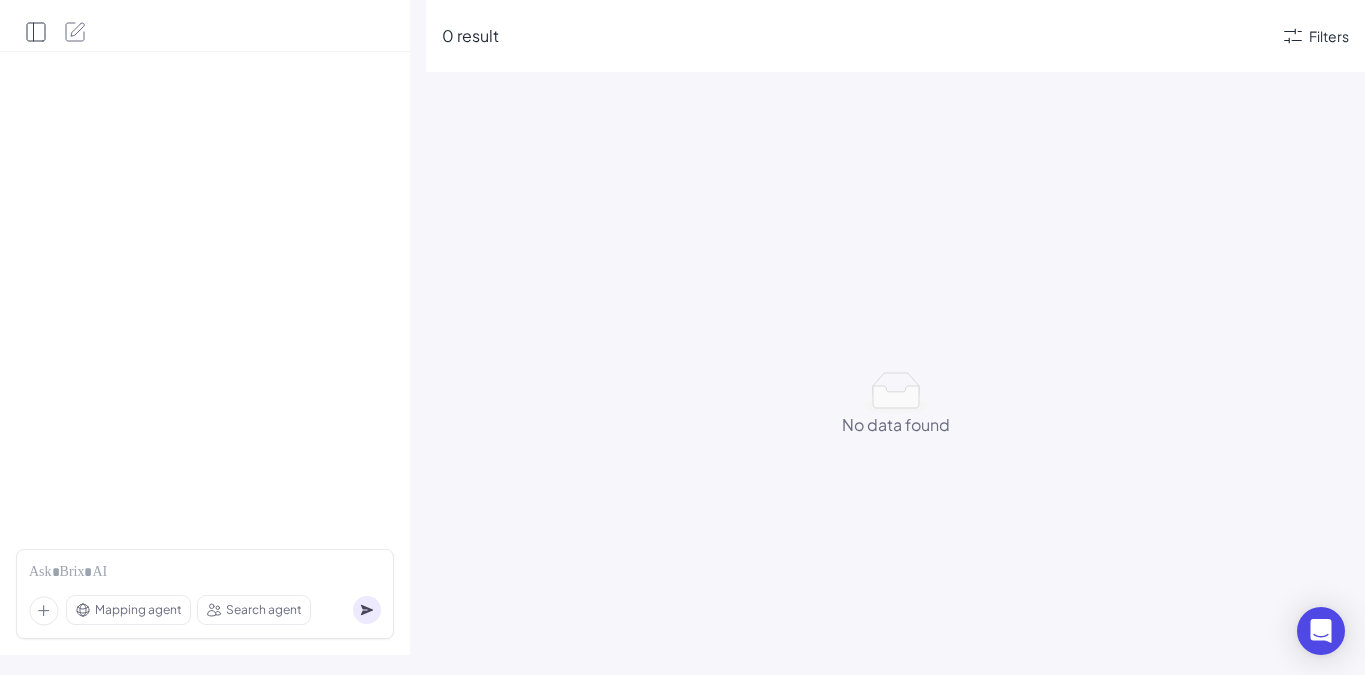 click 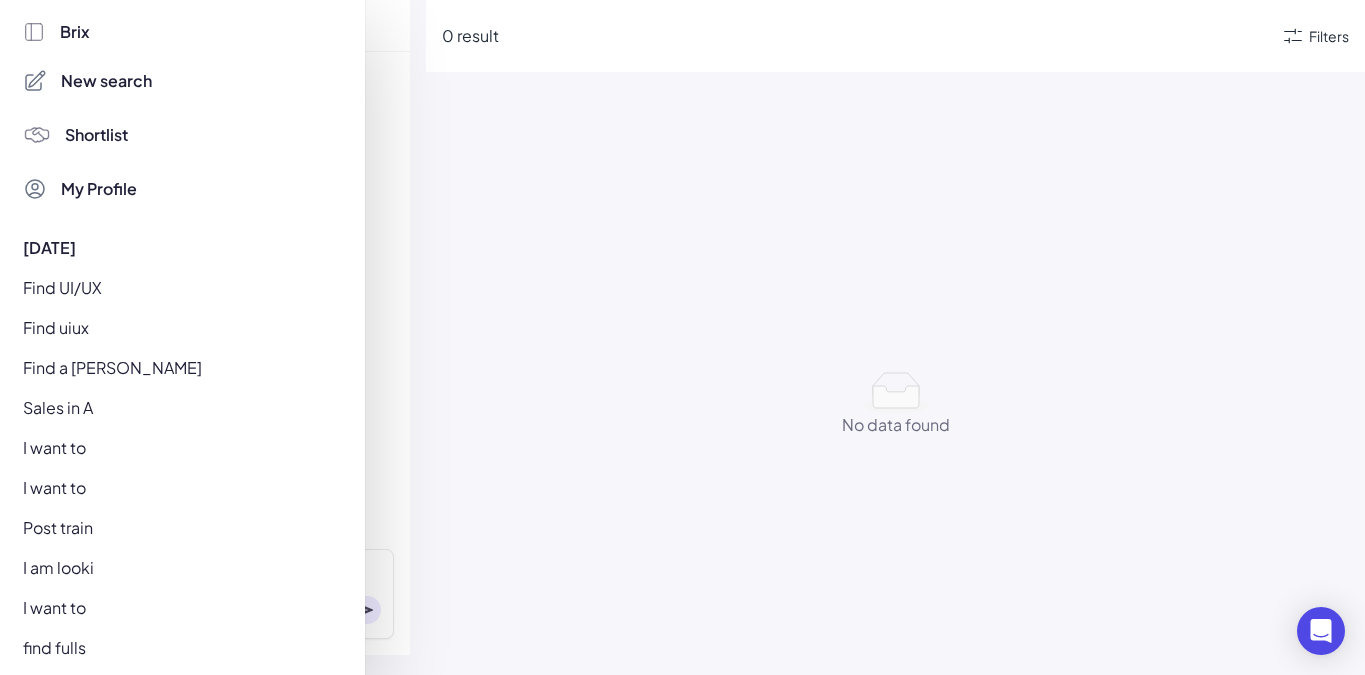 click on "Brix" at bounding box center (75, 32) 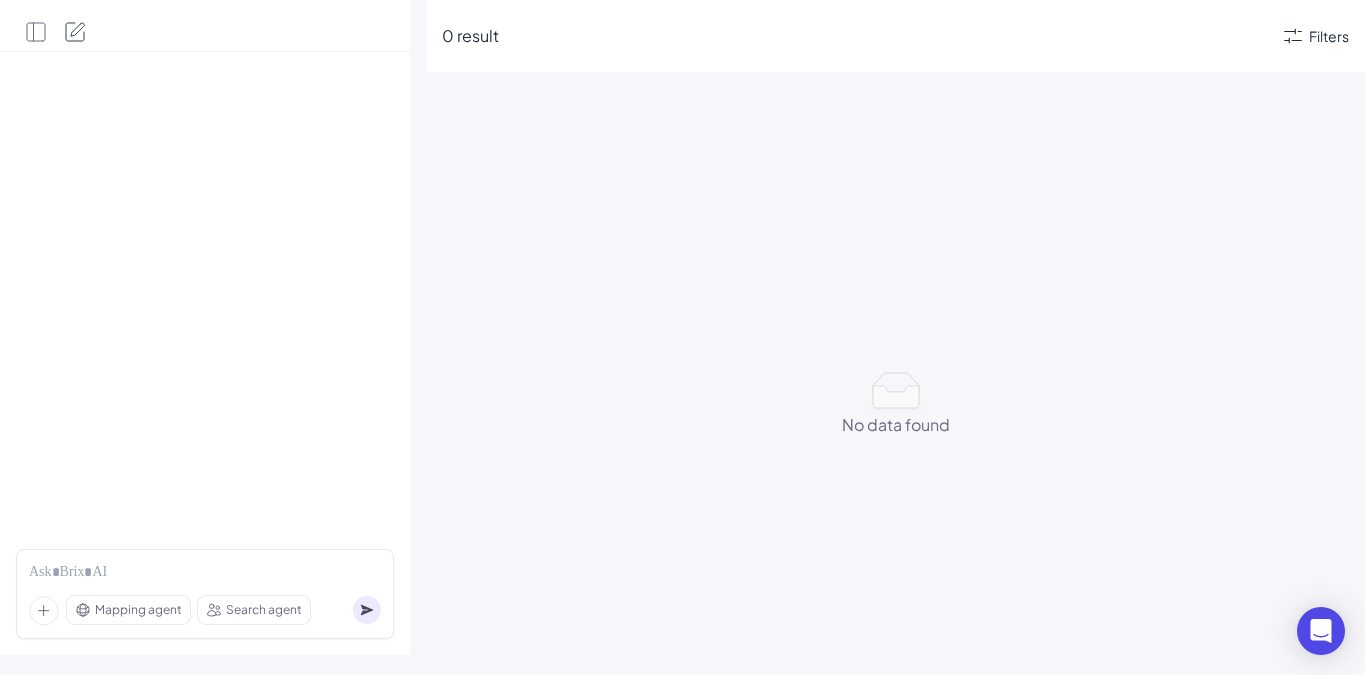 click 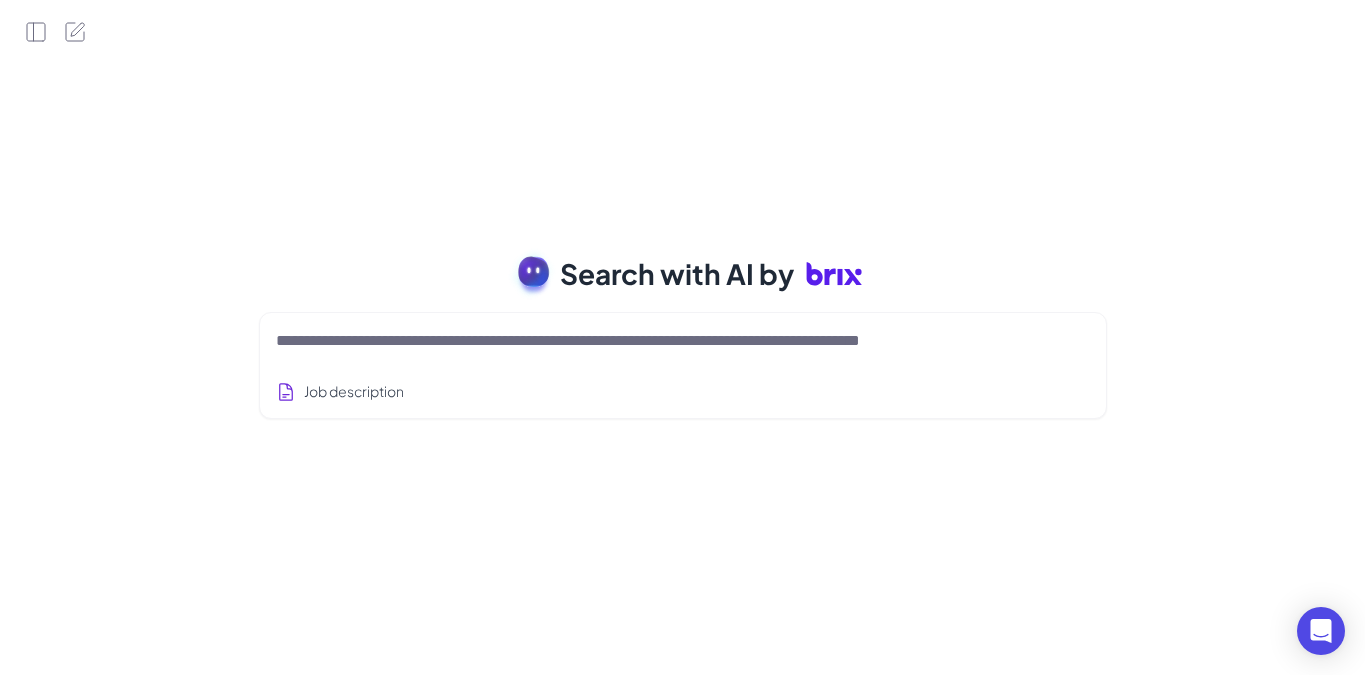 click at bounding box center (683, 341) 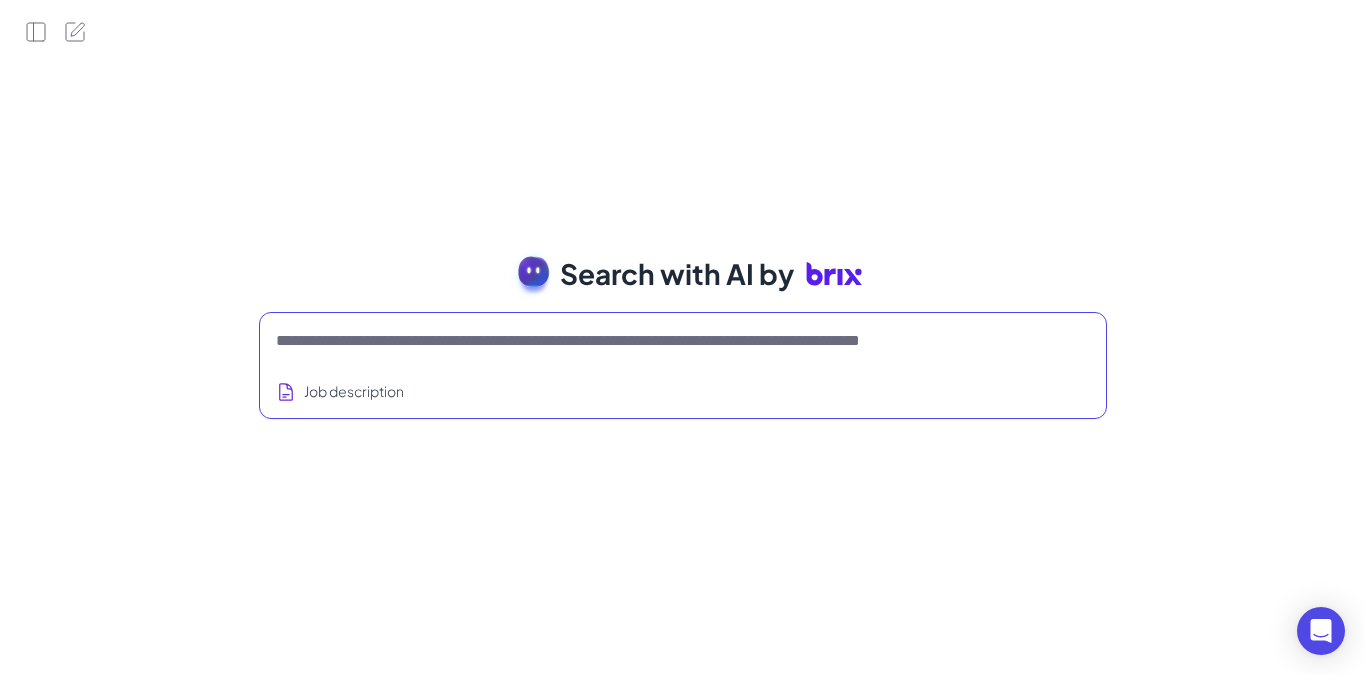 click at bounding box center [659, 341] 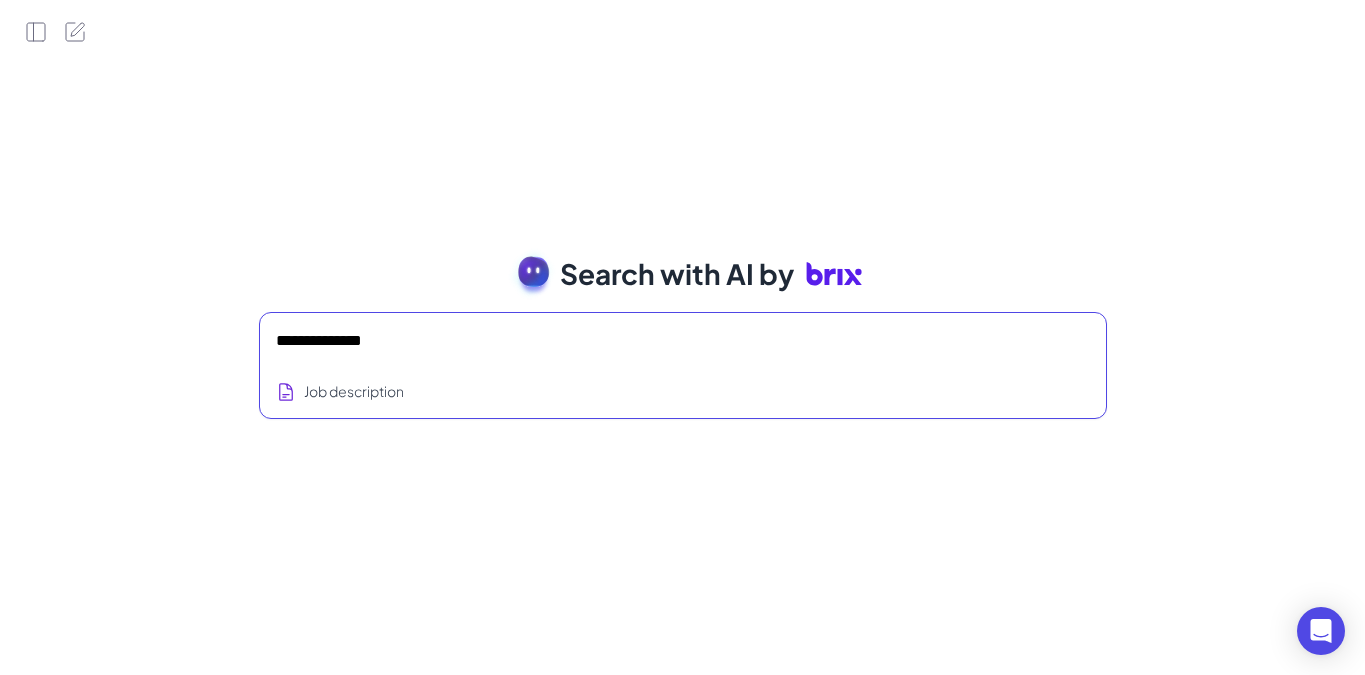 type on "**********" 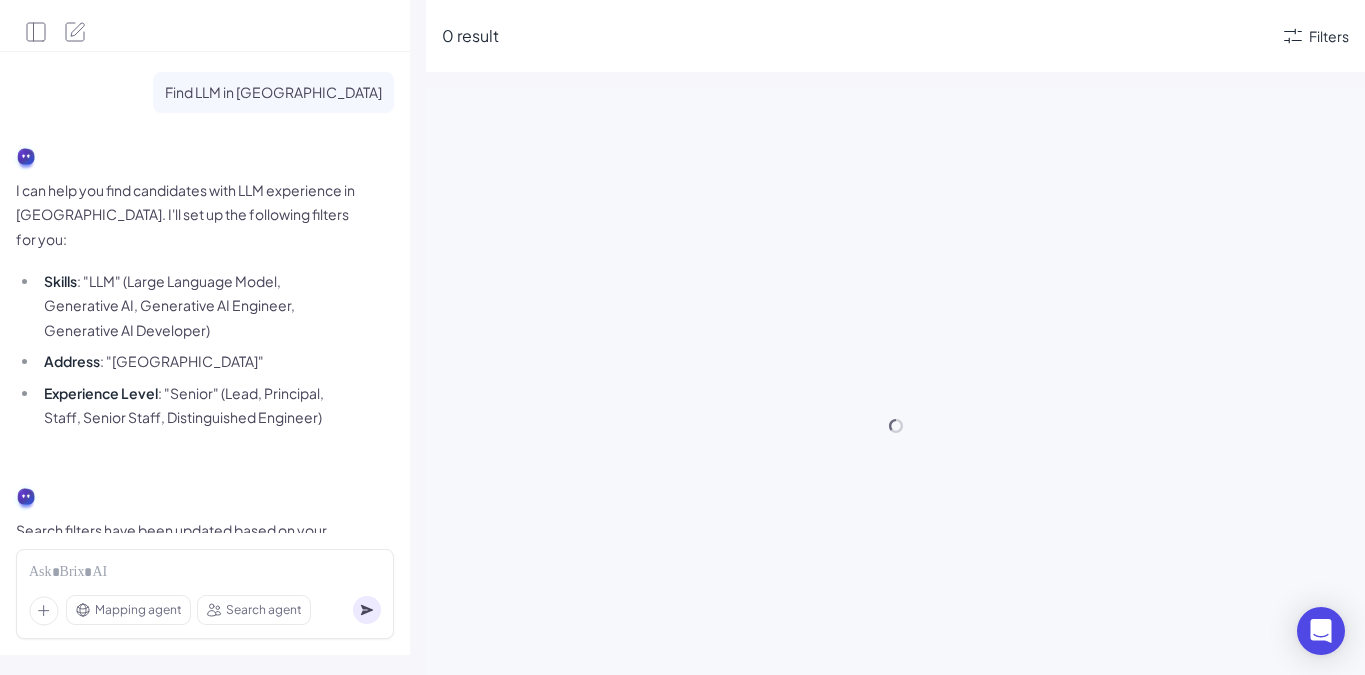 scroll, scrollTop: 69, scrollLeft: 0, axis: vertical 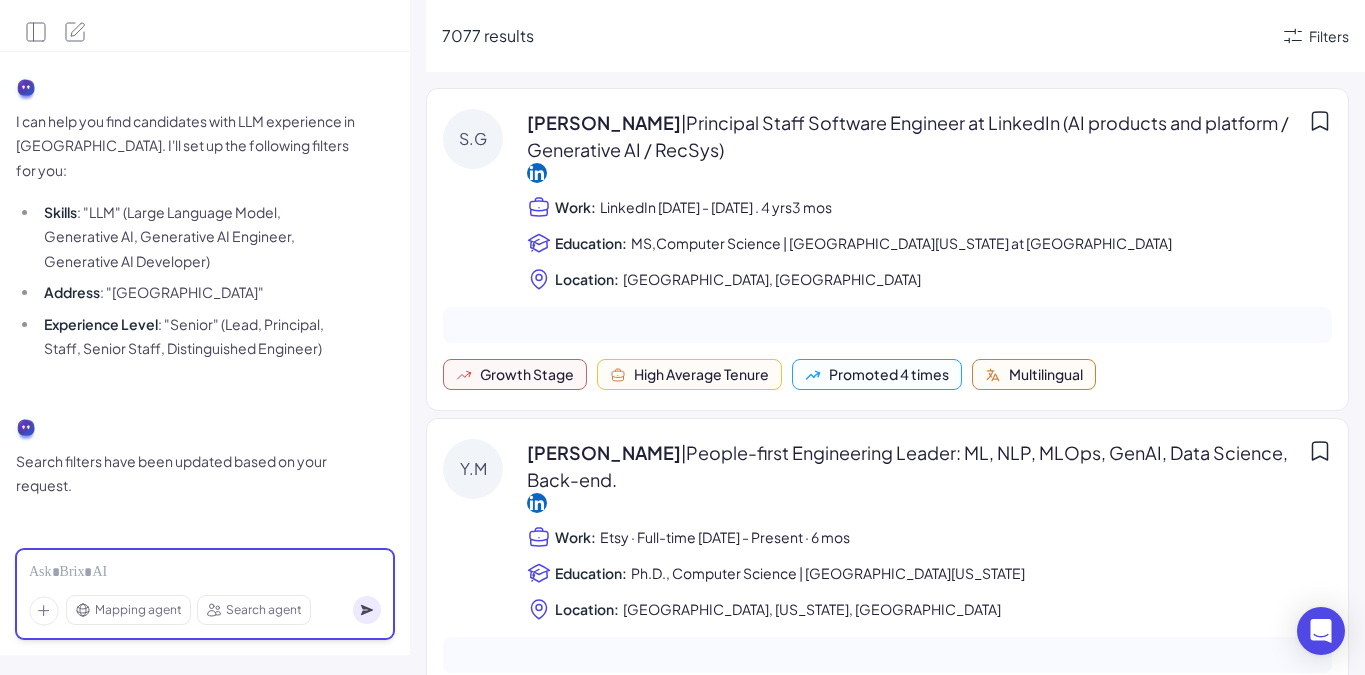 click at bounding box center (205, 573) 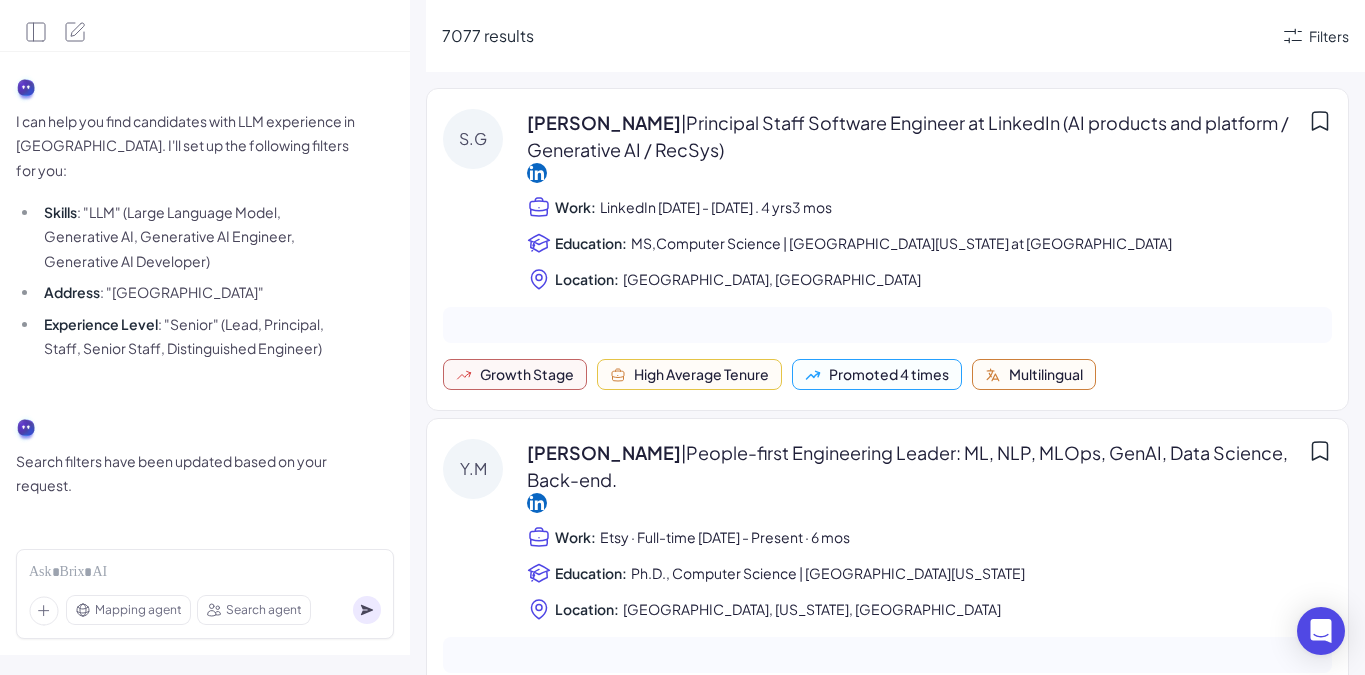 click on "Search agent" at bounding box center (254, 610) 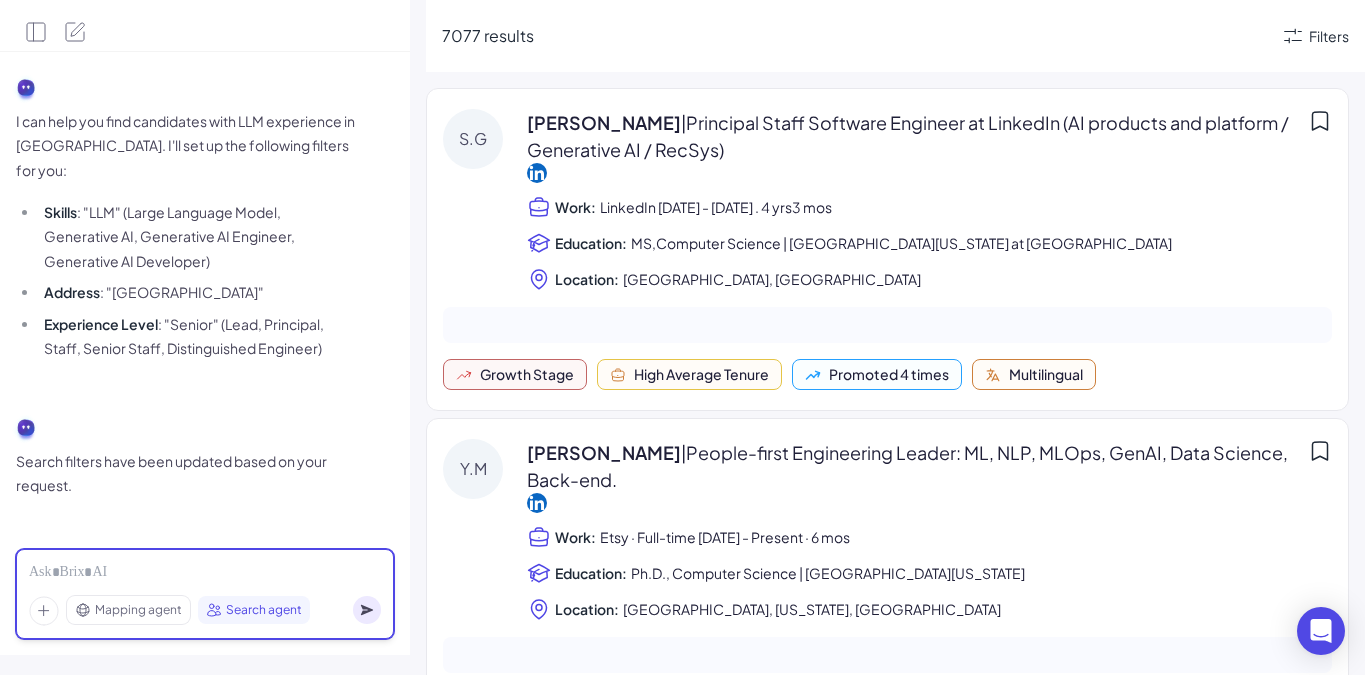 click at bounding box center (205, 573) 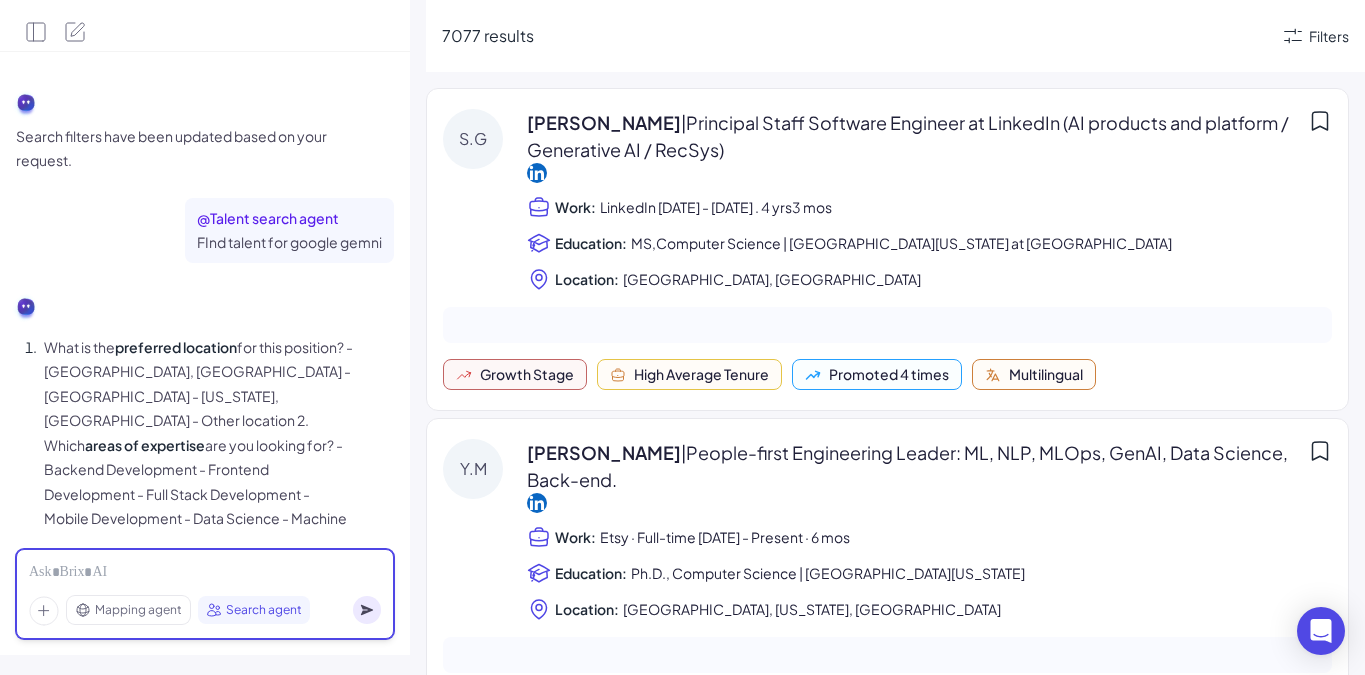 scroll, scrollTop: 435, scrollLeft: 0, axis: vertical 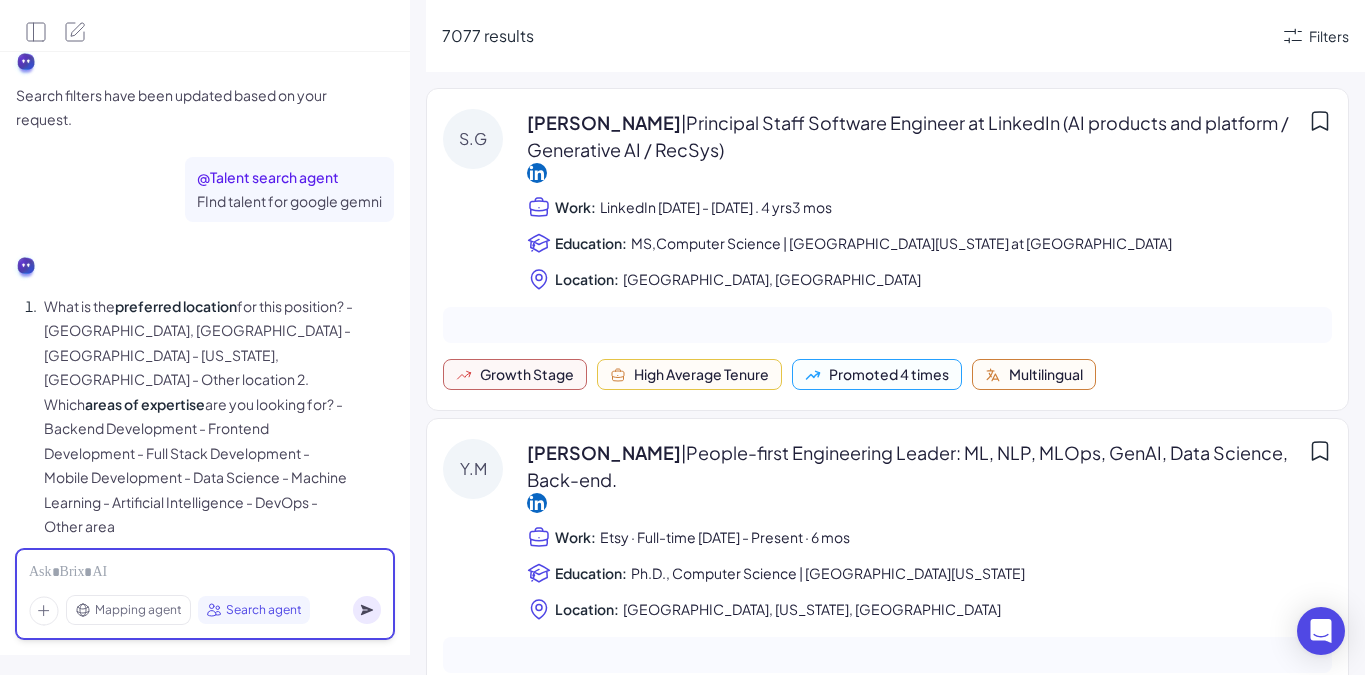 click at bounding box center [205, 573] 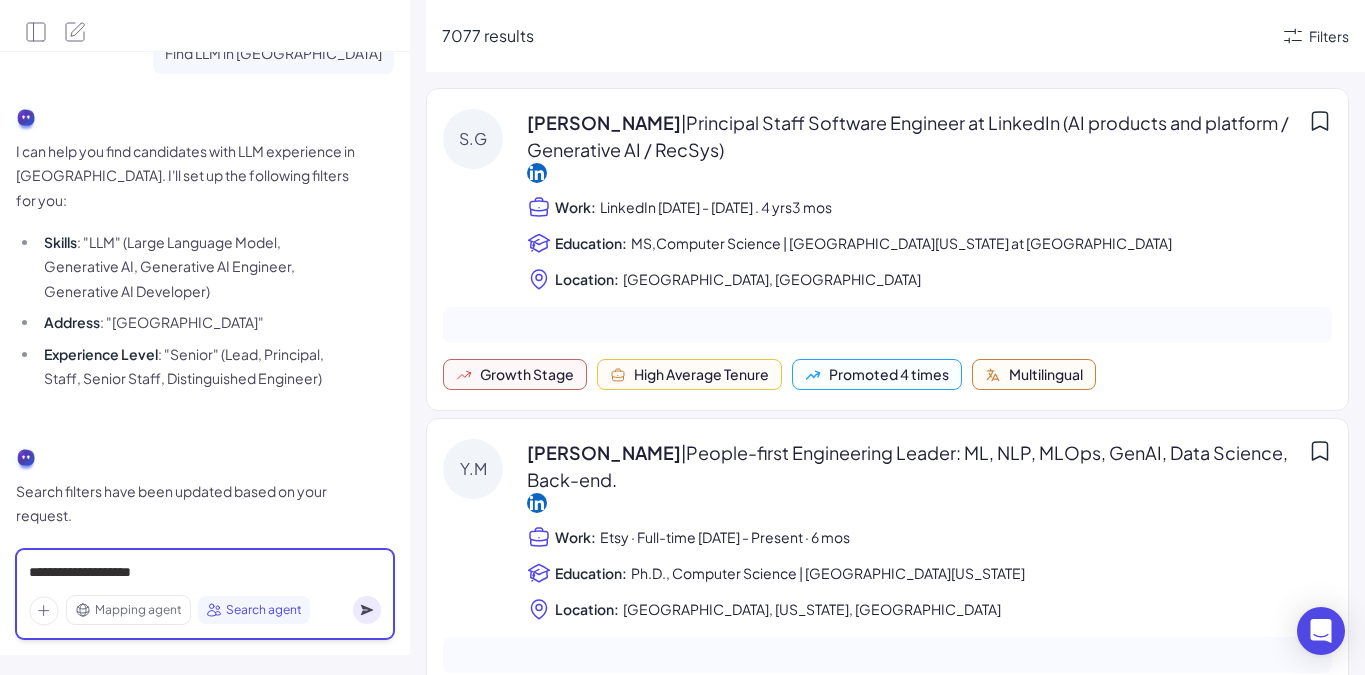 scroll, scrollTop: 50, scrollLeft: 0, axis: vertical 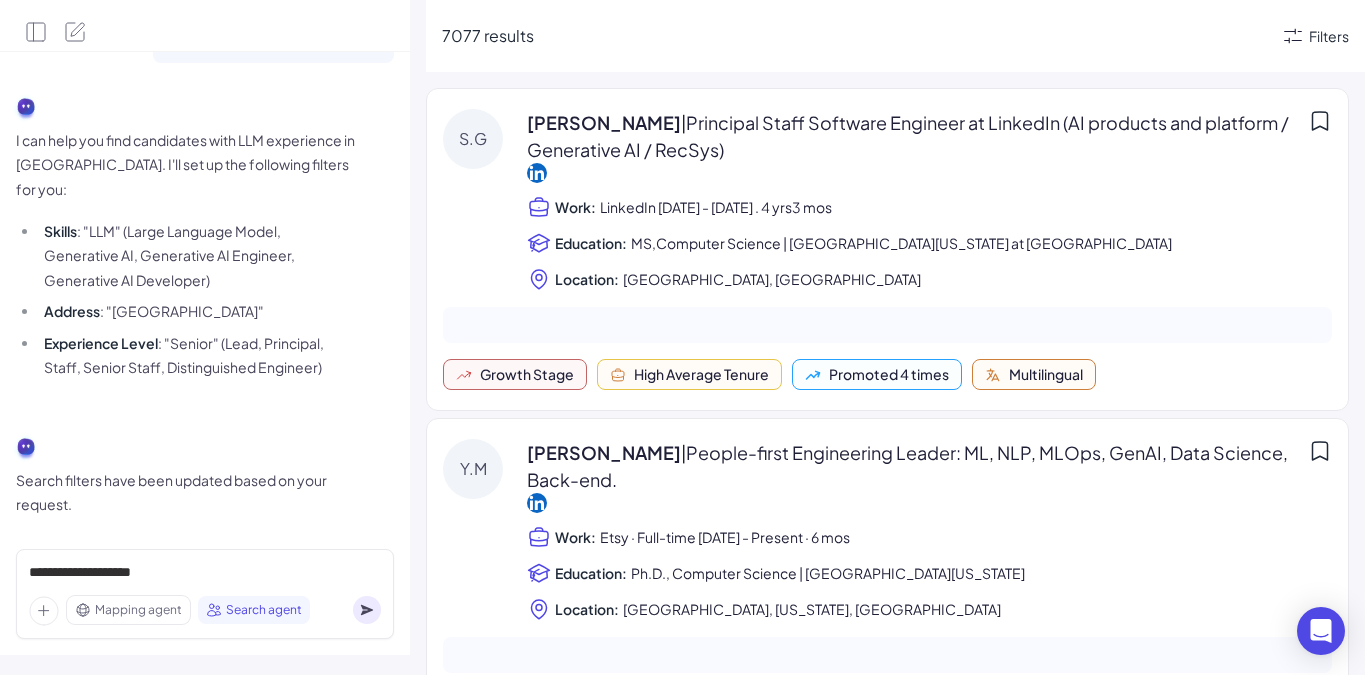 click 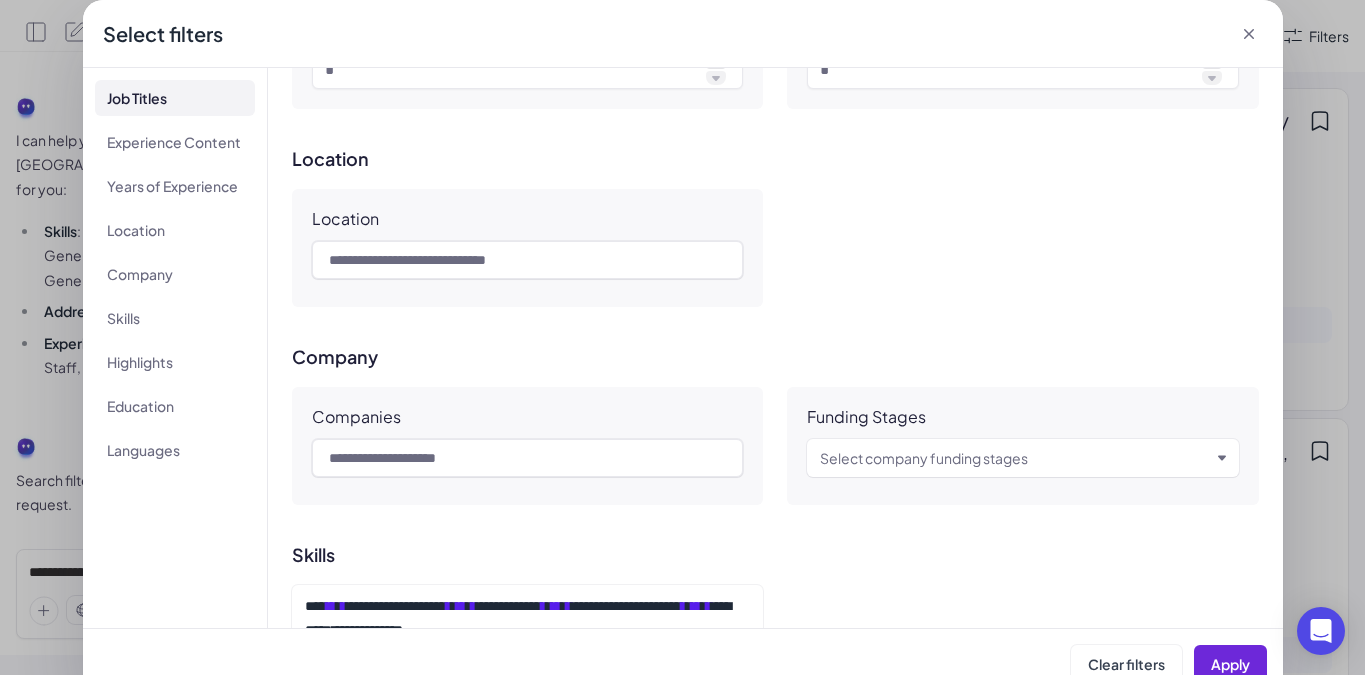 scroll, scrollTop: 583, scrollLeft: 0, axis: vertical 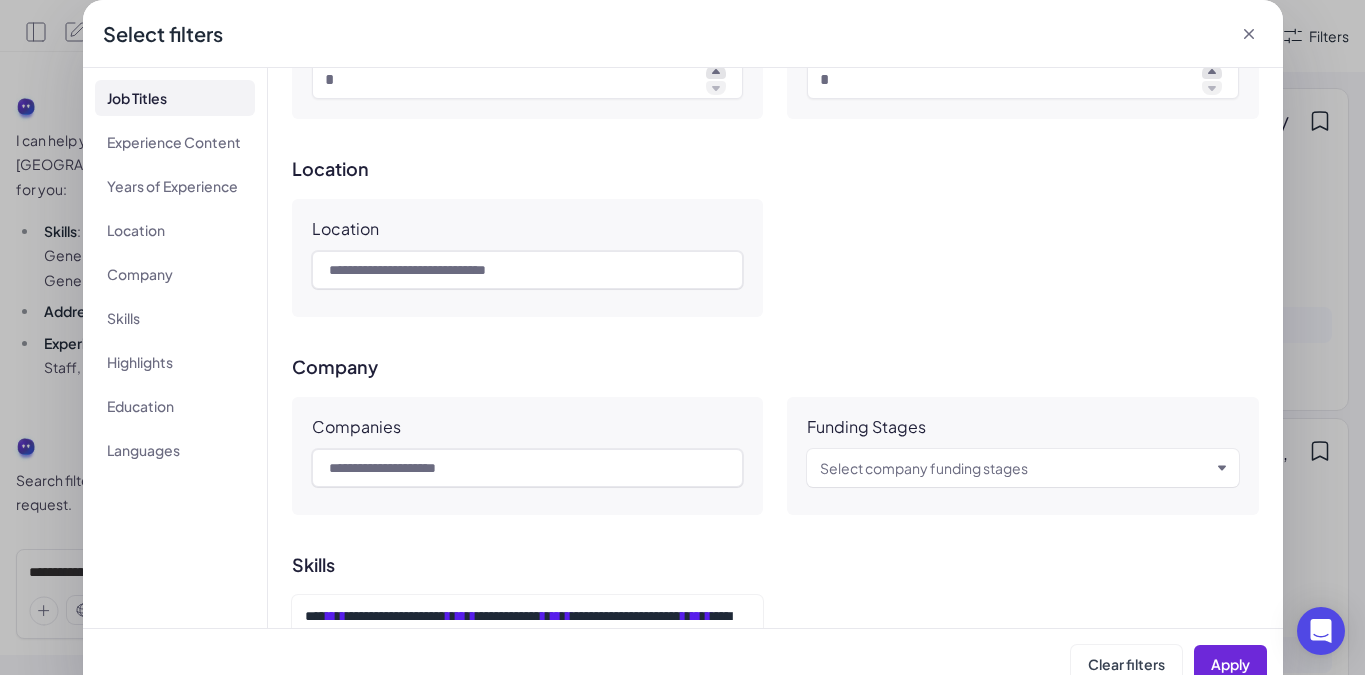 click 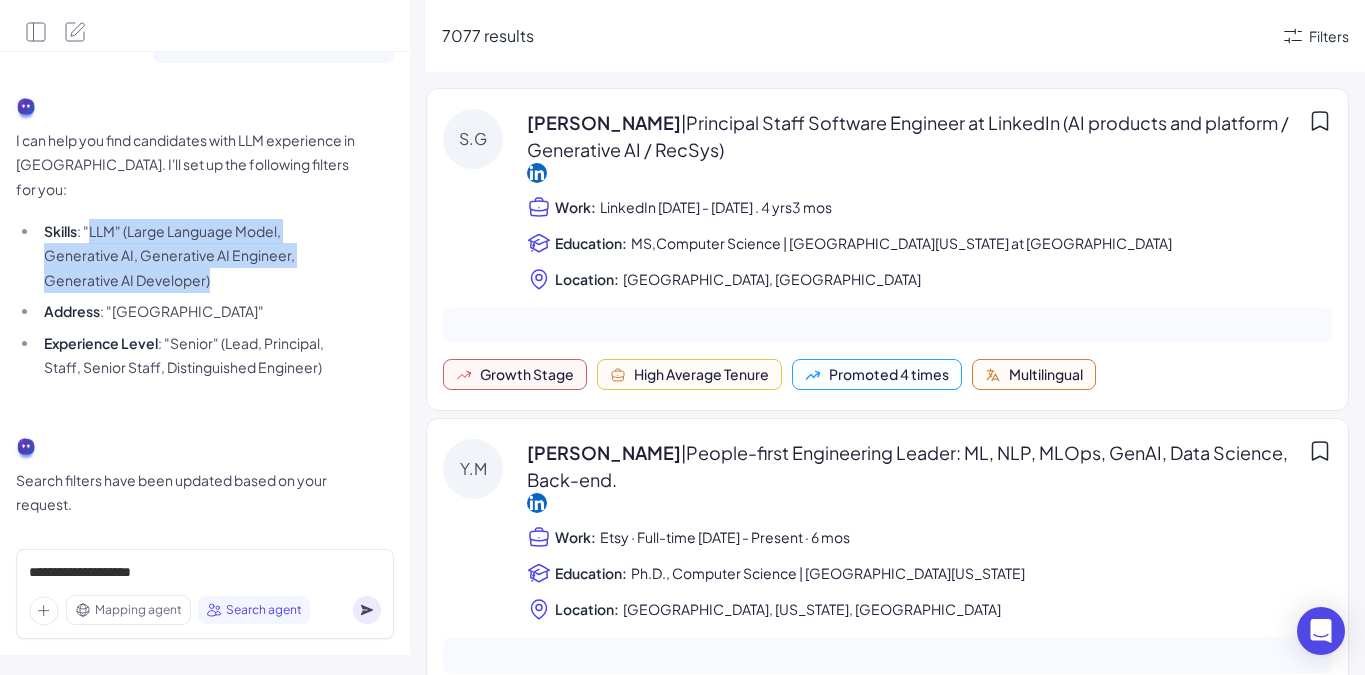 drag, startPoint x: 93, startPoint y: 230, endPoint x: 191, endPoint y: 293, distance: 116.50322 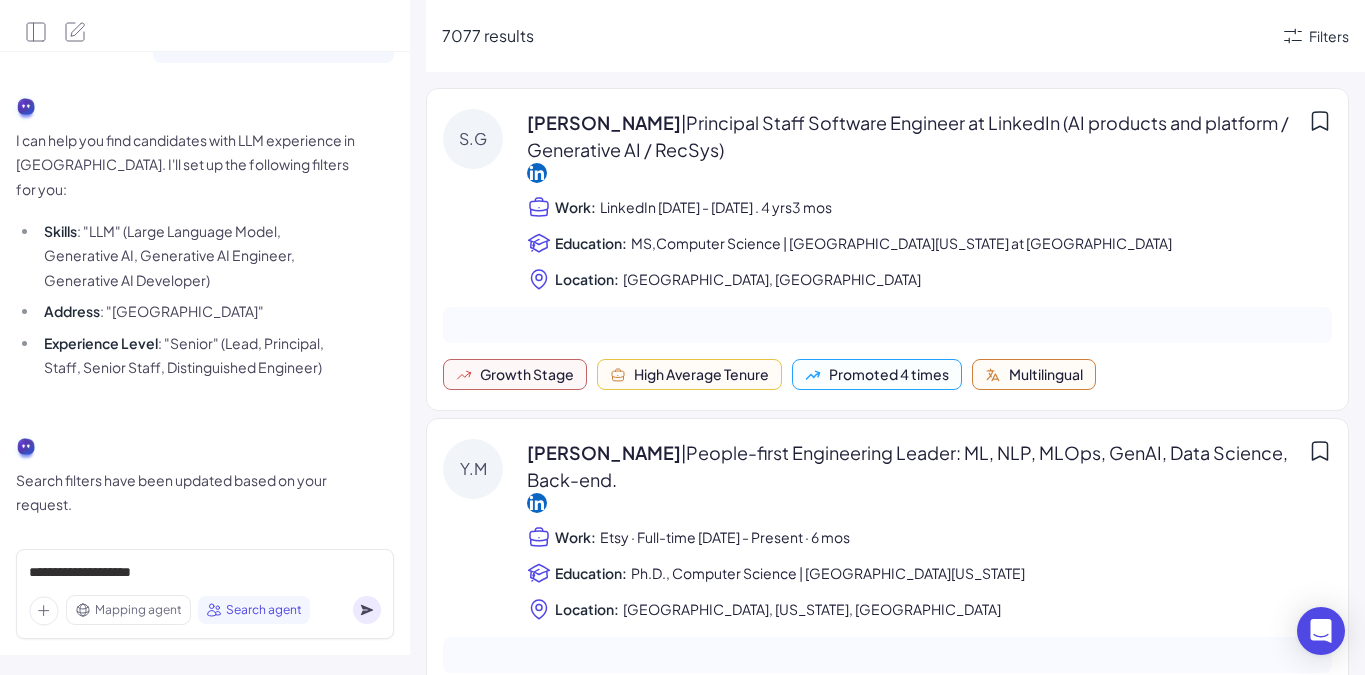 click on "Address : "San Francisco"" at bounding box center (197, 311) 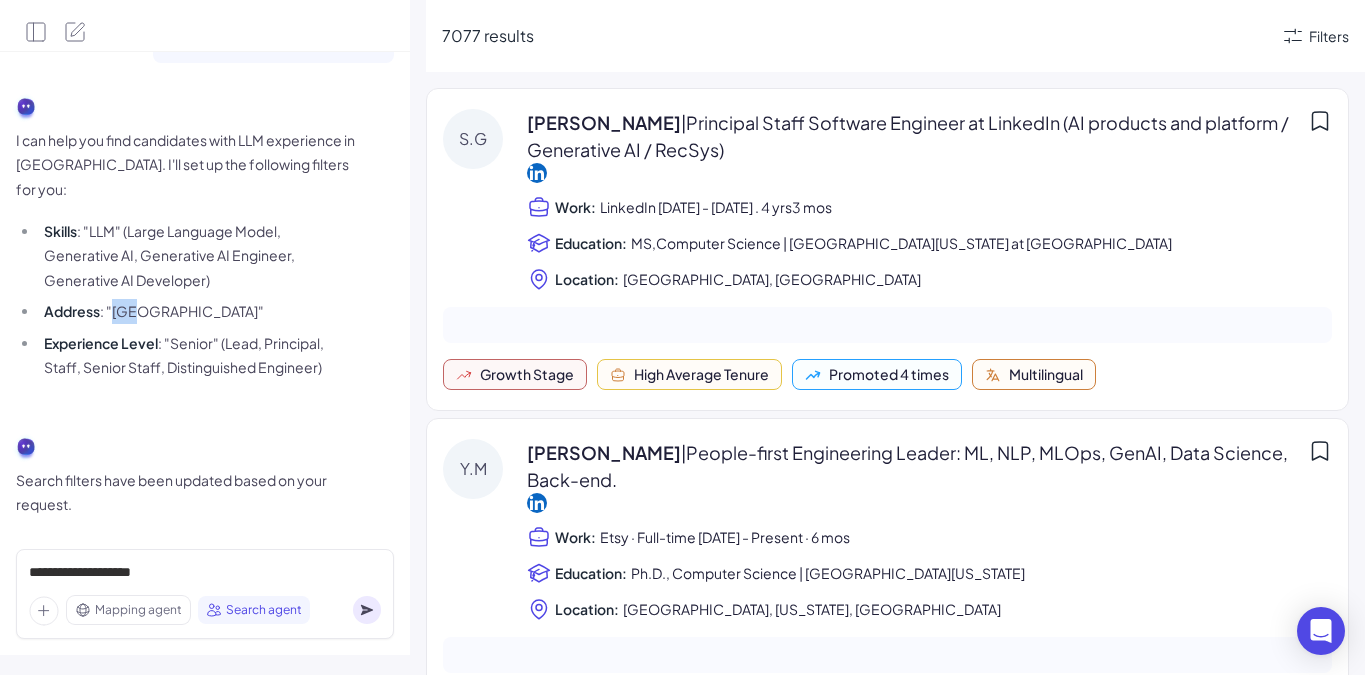 click on "Address : "San Francisco"" at bounding box center (197, 311) 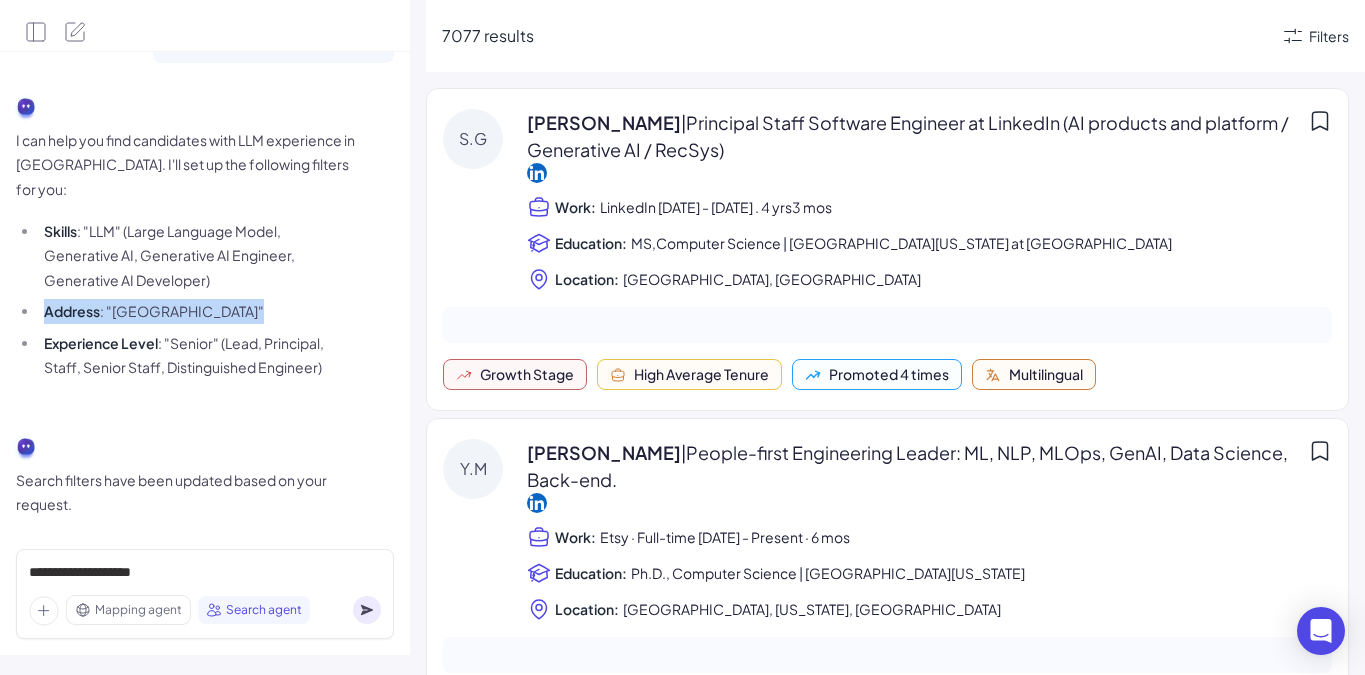 click on "Address : "San Francisco"" at bounding box center [197, 311] 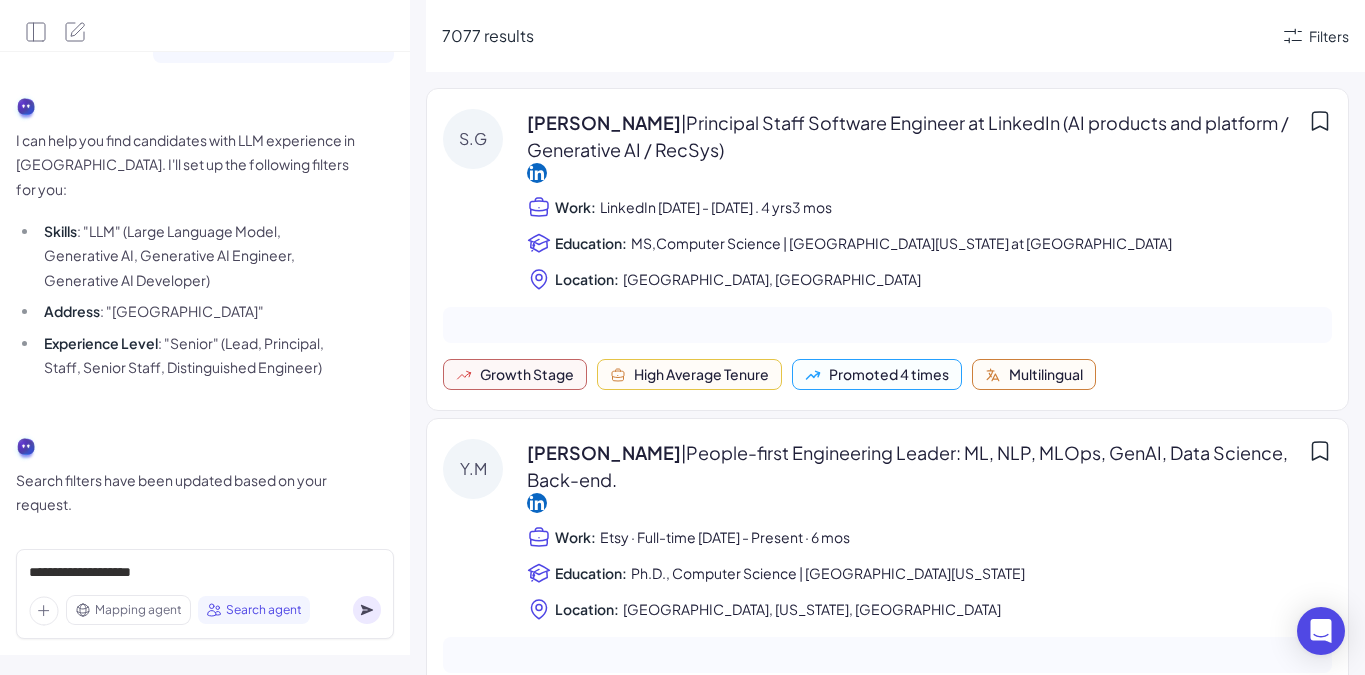 click on "Experience Level : "Senior" (Lead, Principal, Staff, Senior Staff, Distinguished Engineer)" at bounding box center [197, 355] 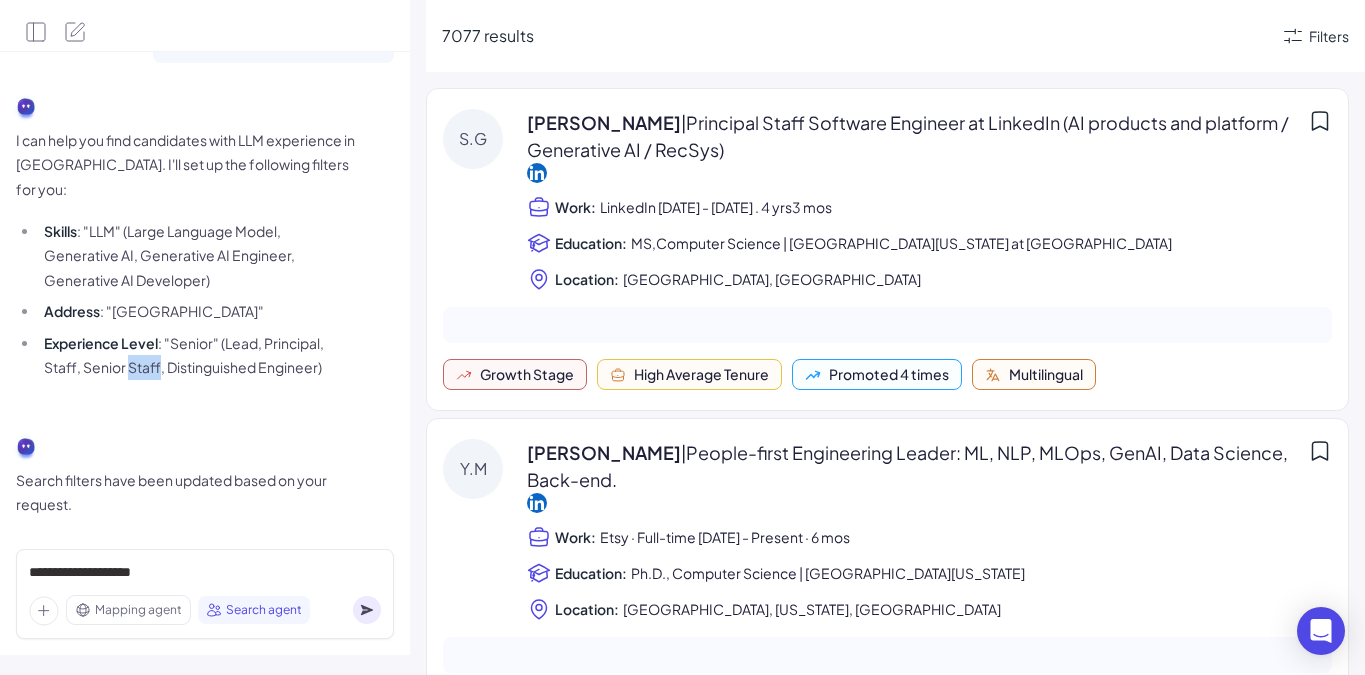 click on "Experience Level : "Senior" (Lead, Principal, Staff, Senior Staff, Distinguished Engineer)" at bounding box center [197, 355] 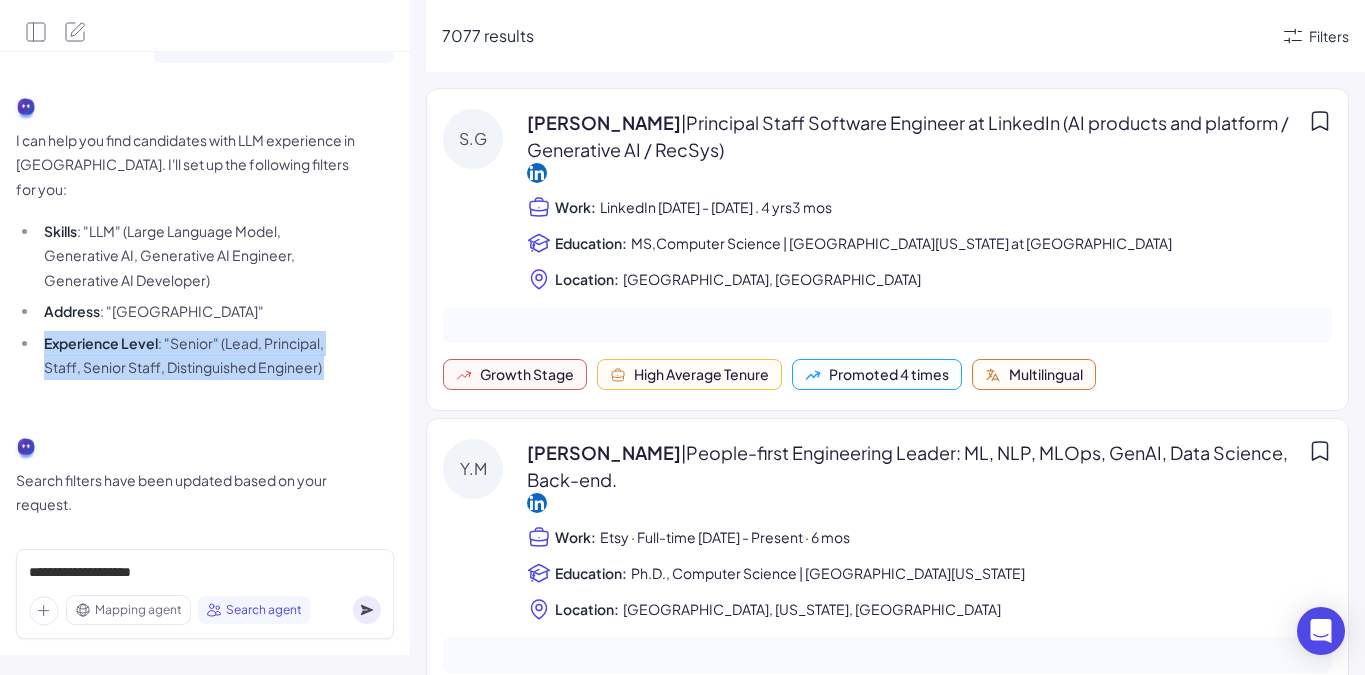 click on "Experience Level : "Senior" (Lead, Principal, Staff, Senior Staff, Distinguished Engineer)" at bounding box center (197, 355) 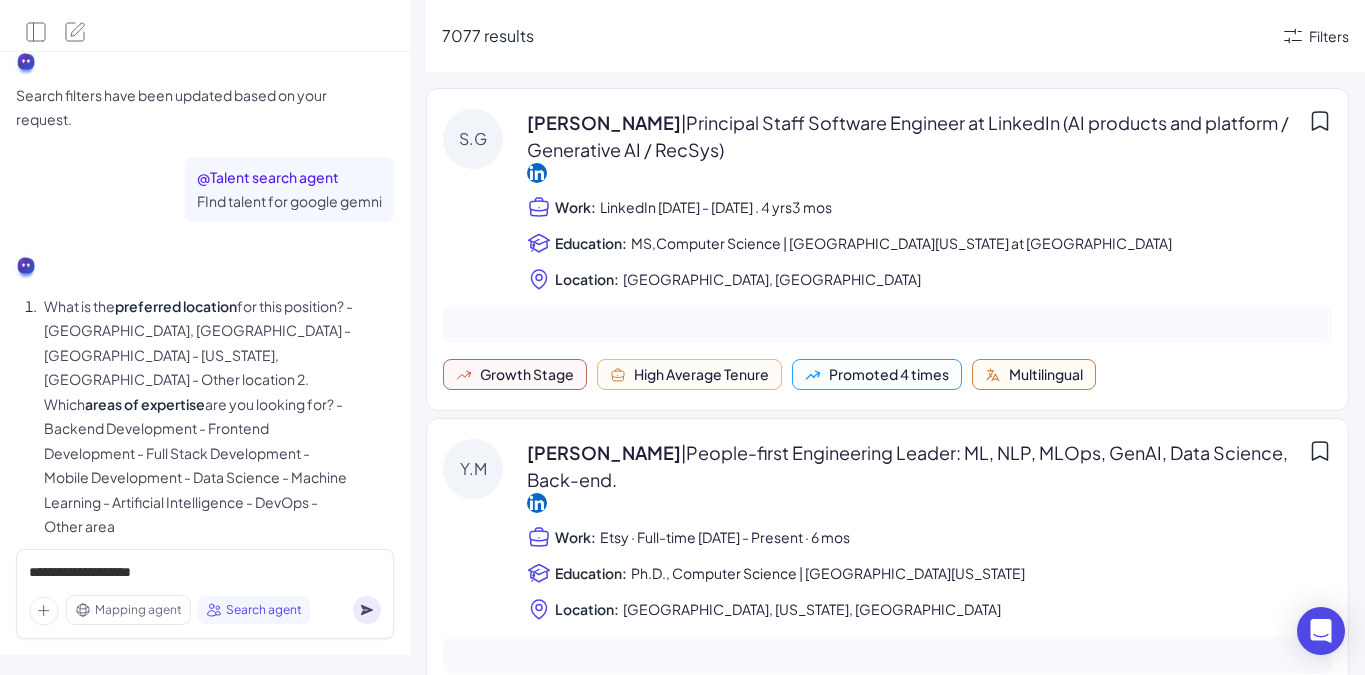 drag, startPoint x: 45, startPoint y: 303, endPoint x: 326, endPoint y: 519, distance: 354.4249 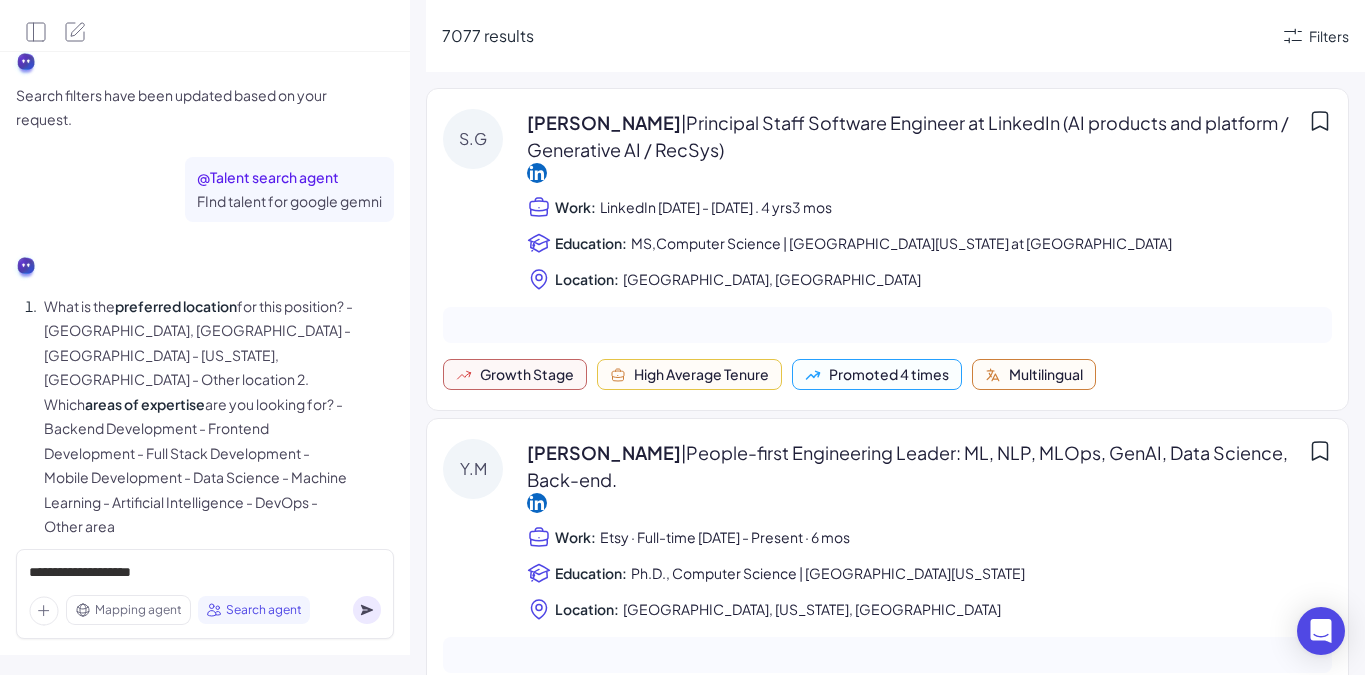 click on "What is the  preferred location  for this position?  - San Francisco, CA - Remote - New York, NY - Other location   2. Which  areas of expertise  are you looking for?   - Backend Development - Frontend Development - Full Stack Development - Mobile Development - Data Science - Machine Learning - Artificial Intelligence - DevOps - Other area" at bounding box center (197, 416) 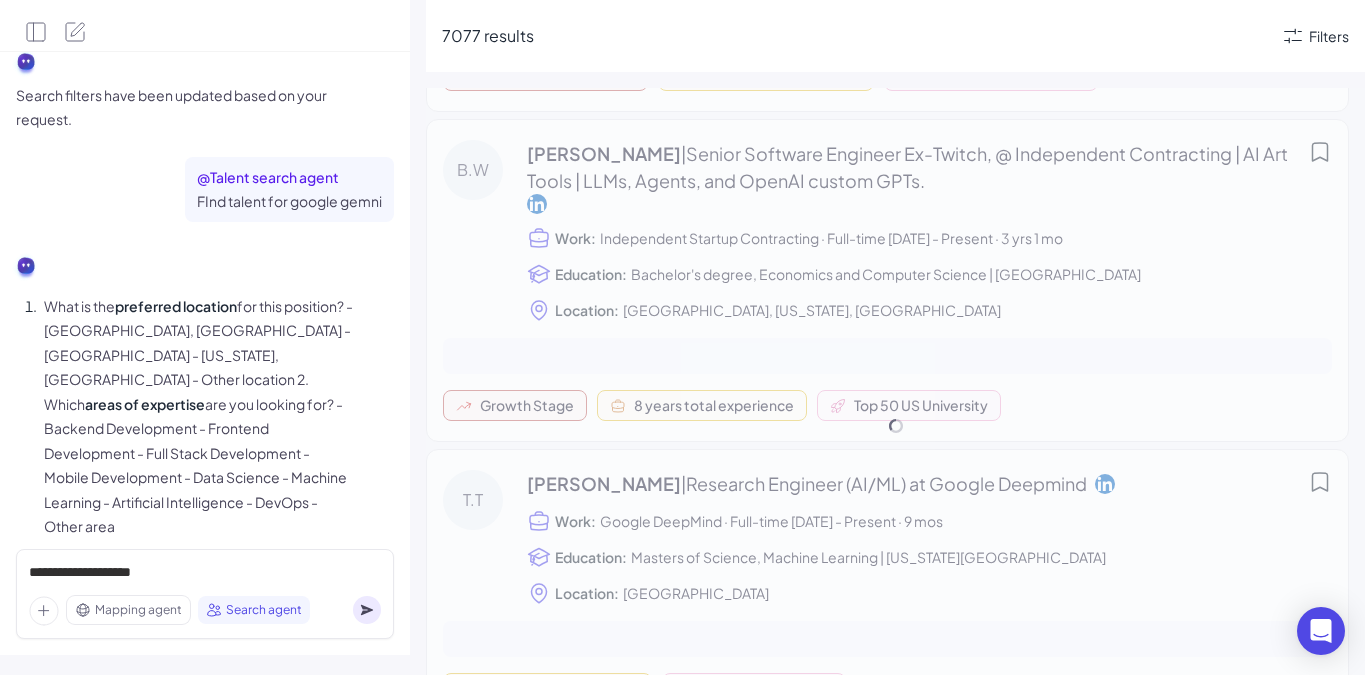 scroll, scrollTop: 2459, scrollLeft: 0, axis: vertical 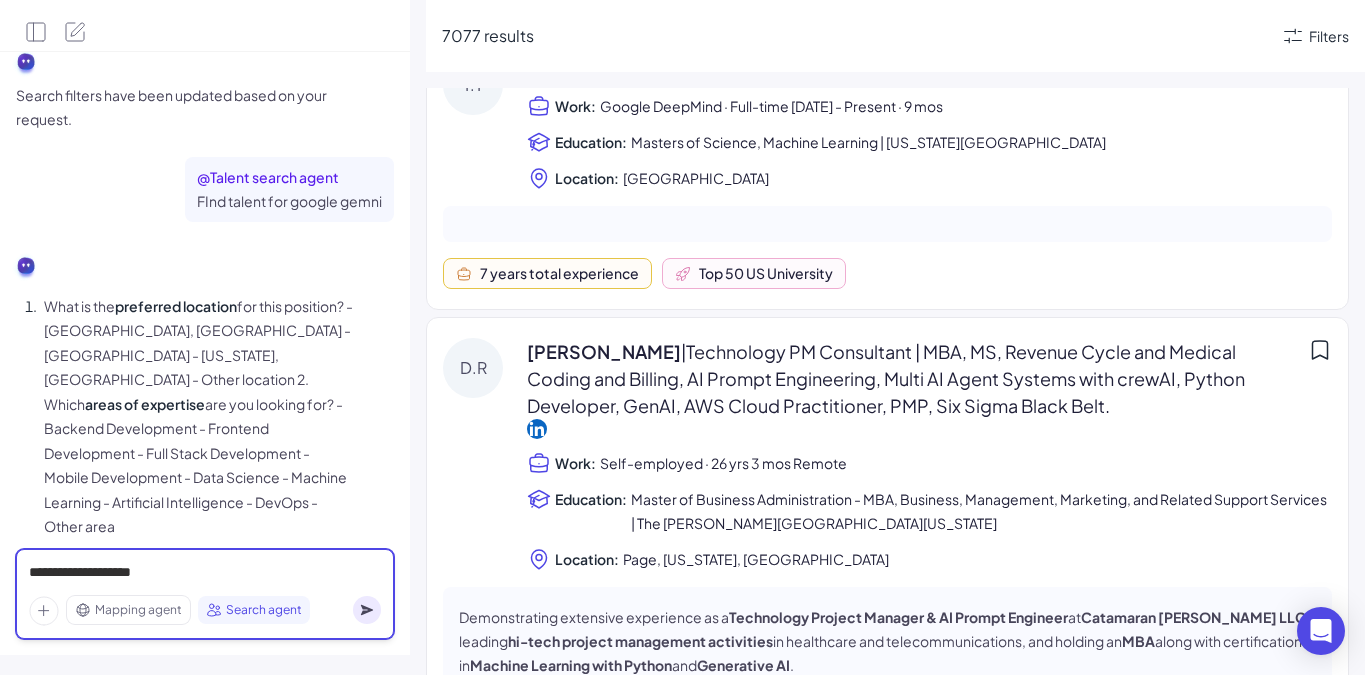 click on "**********" at bounding box center (205, 573) 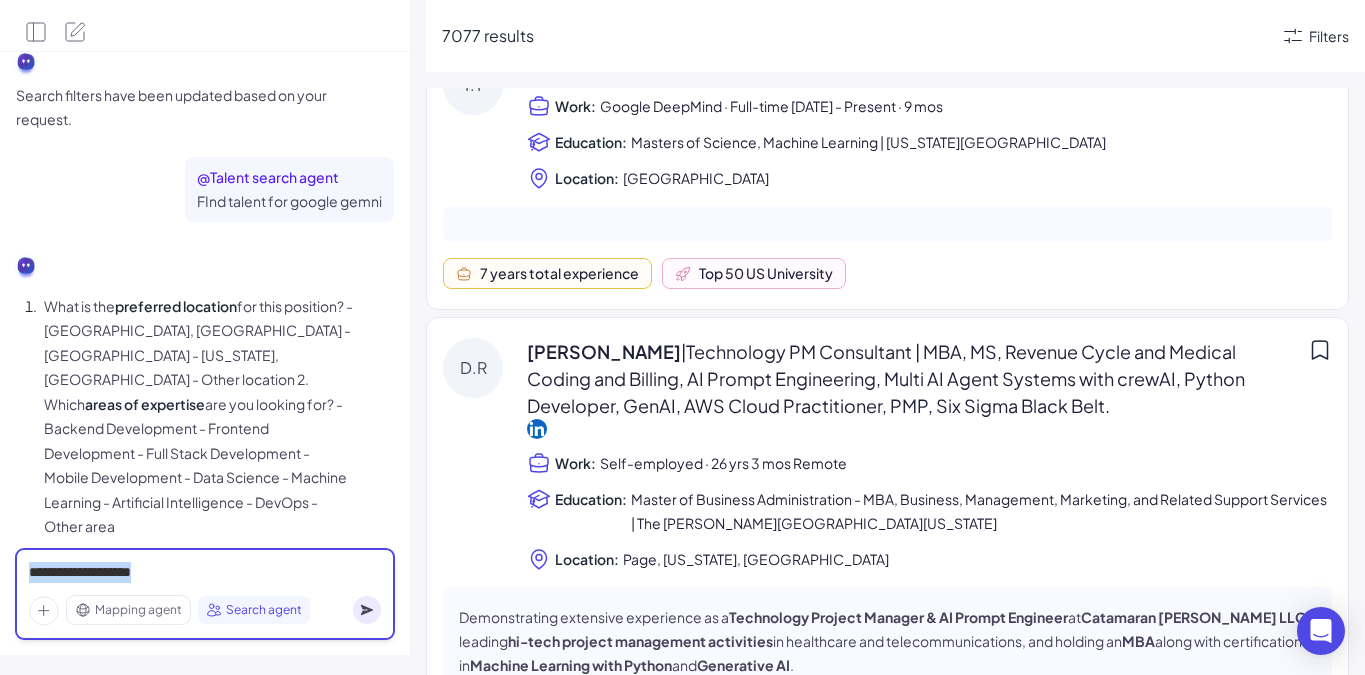 click on "**********" at bounding box center [205, 573] 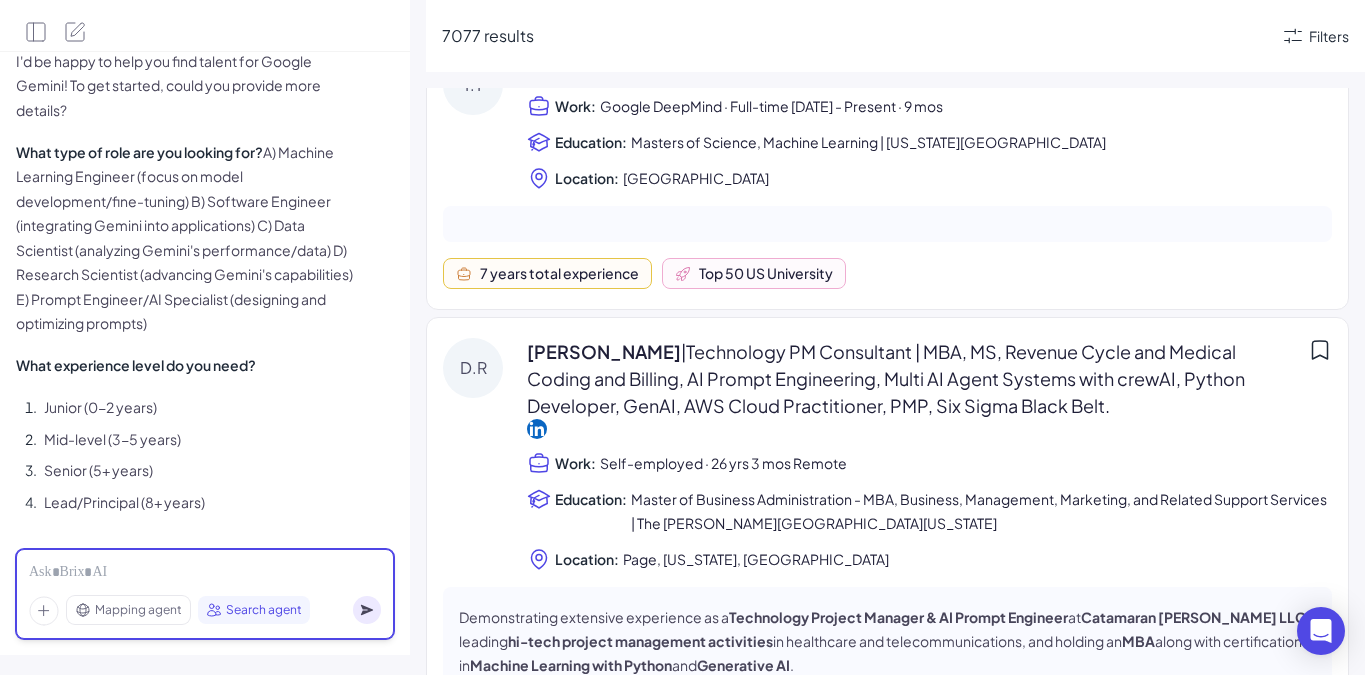 scroll, scrollTop: 1122, scrollLeft: 0, axis: vertical 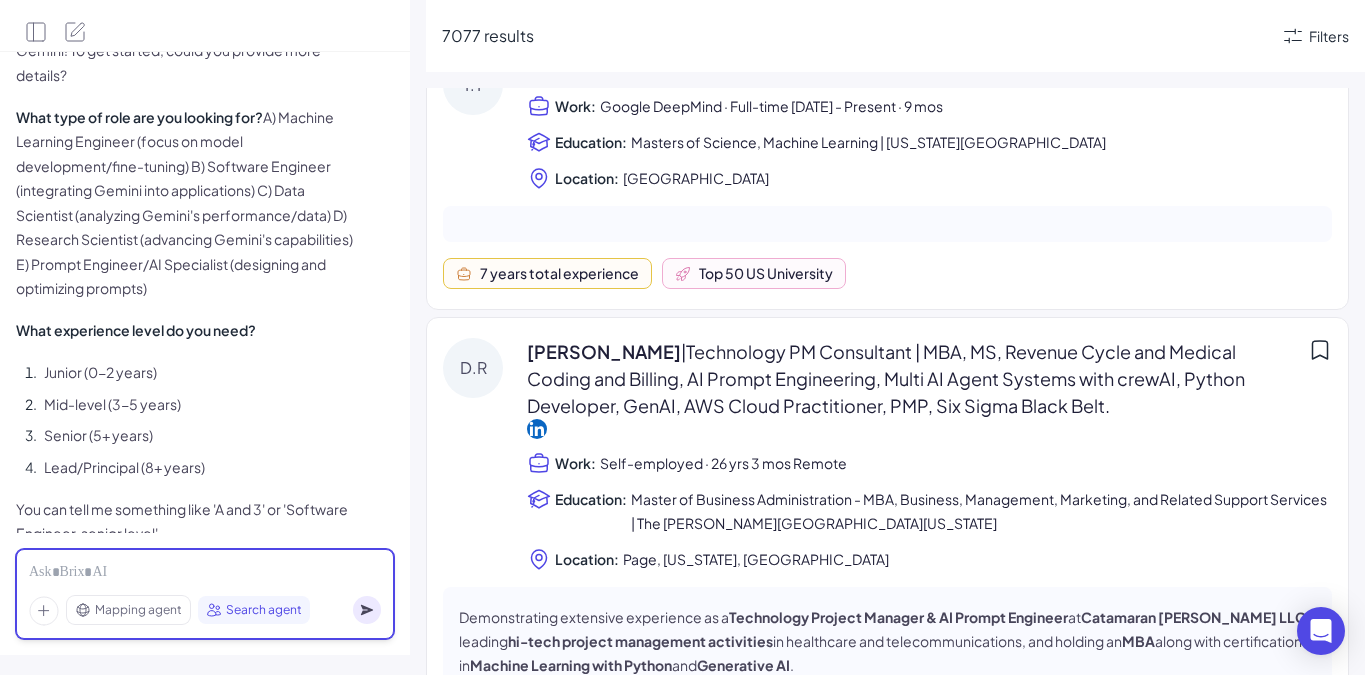 click at bounding box center [205, 573] 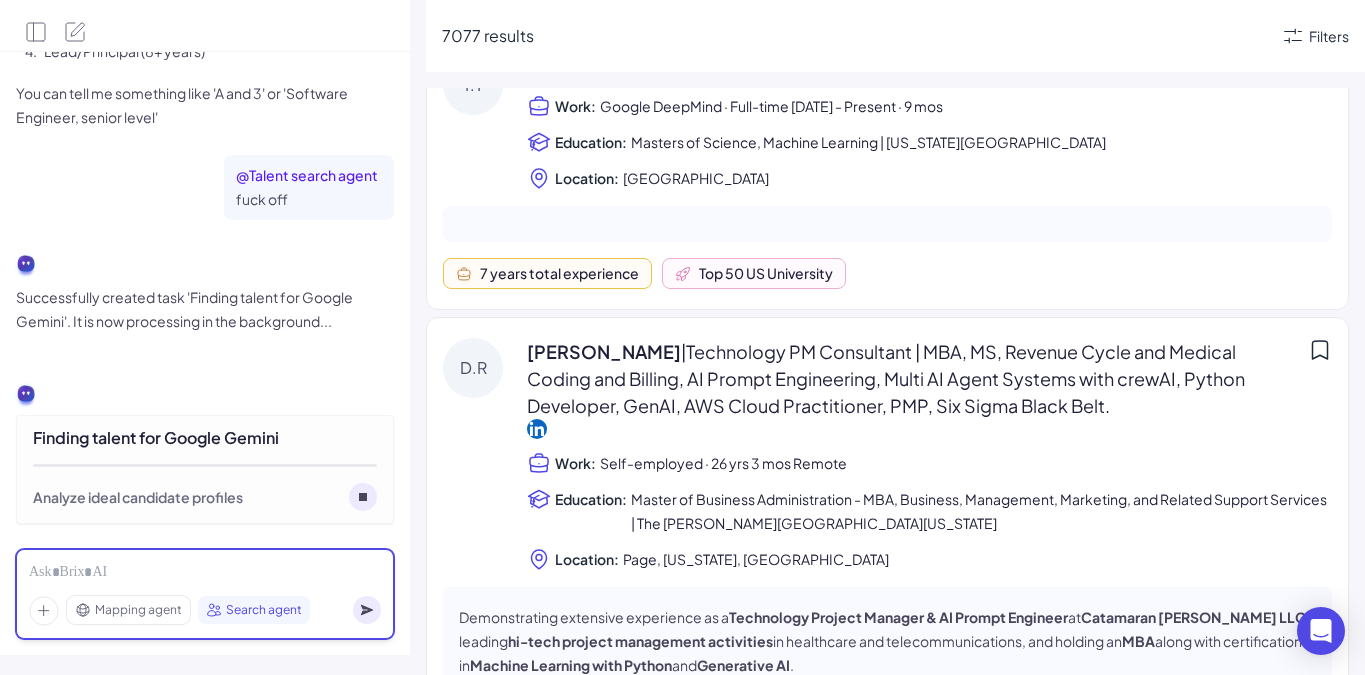 scroll, scrollTop: 1541, scrollLeft: 0, axis: vertical 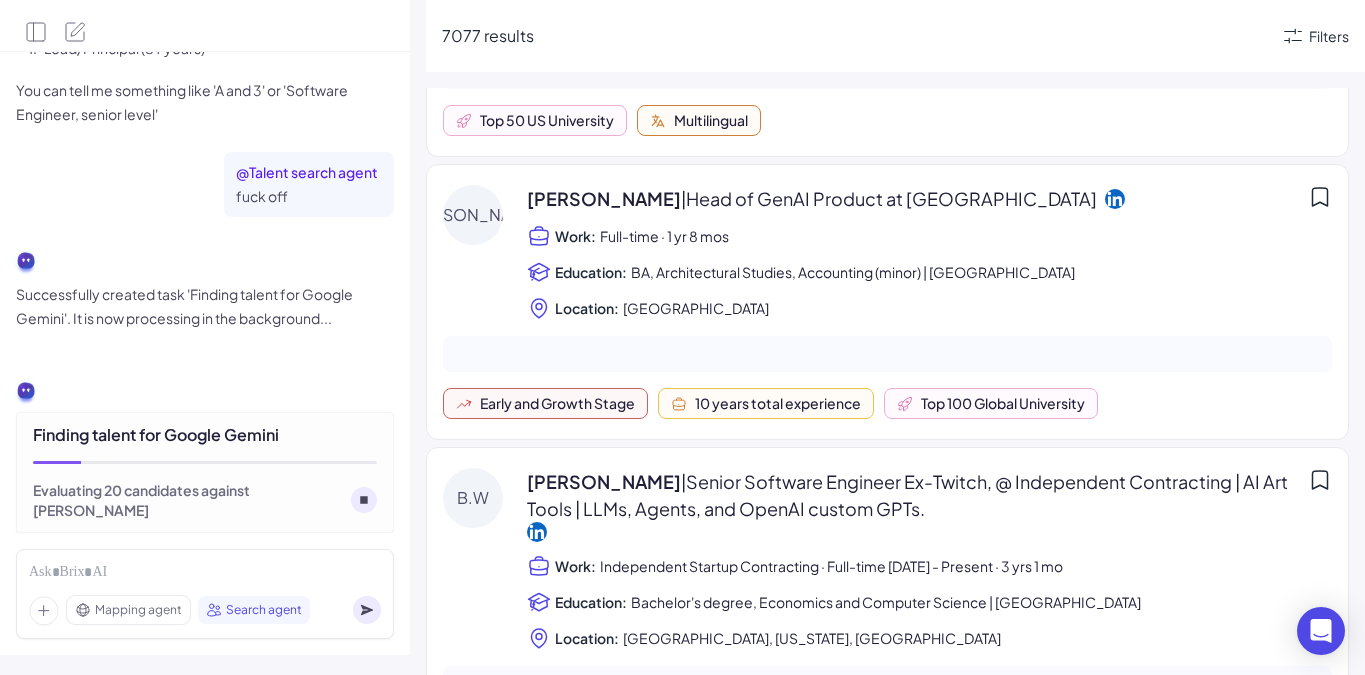 click on "Finding talent for Google Gemini" at bounding box center (205, 435) 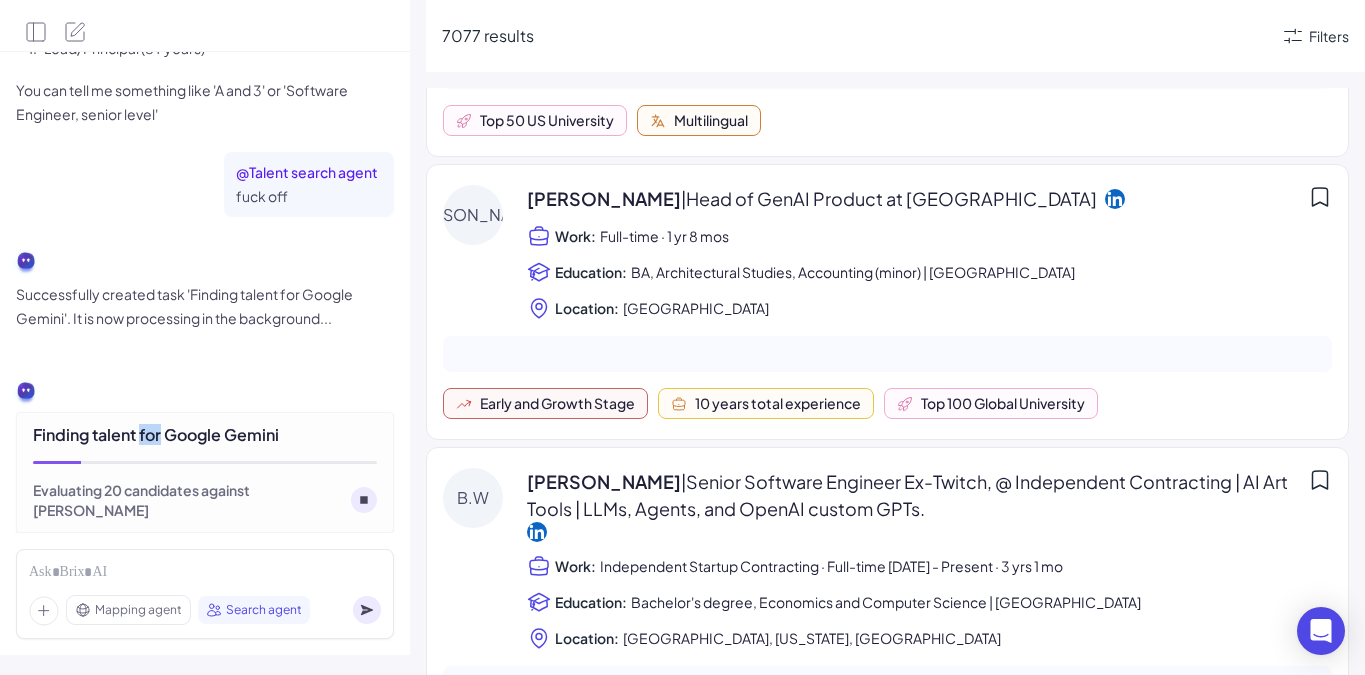 click on "Finding talent for Google Gemini" at bounding box center [205, 435] 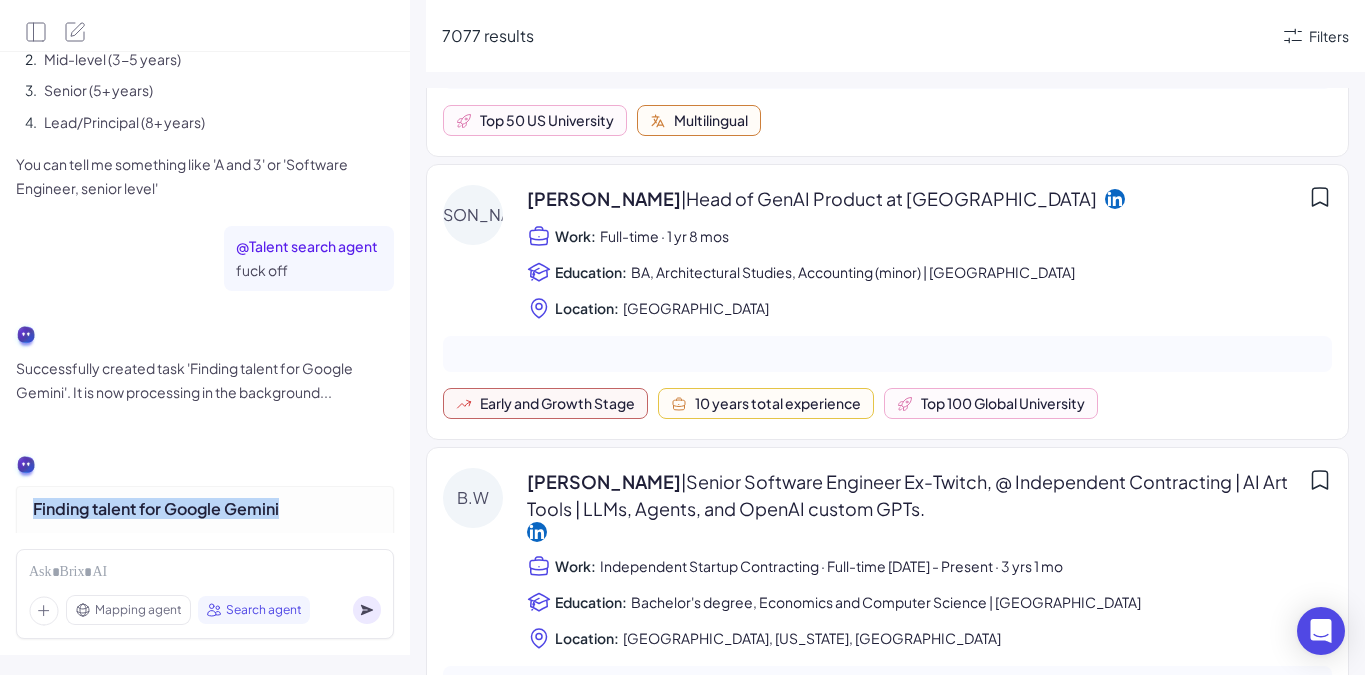 scroll, scrollTop: 1541, scrollLeft: 0, axis: vertical 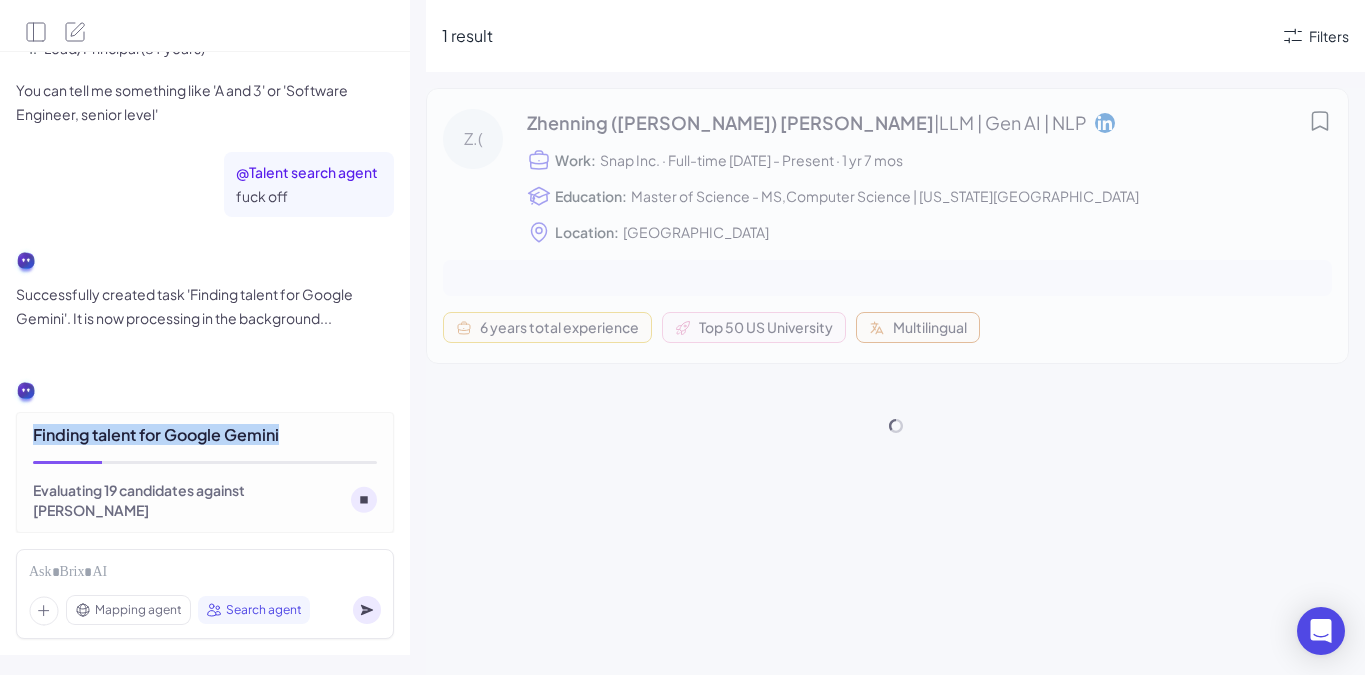 click on "Finding talent for Google Gemini" at bounding box center [205, 435] 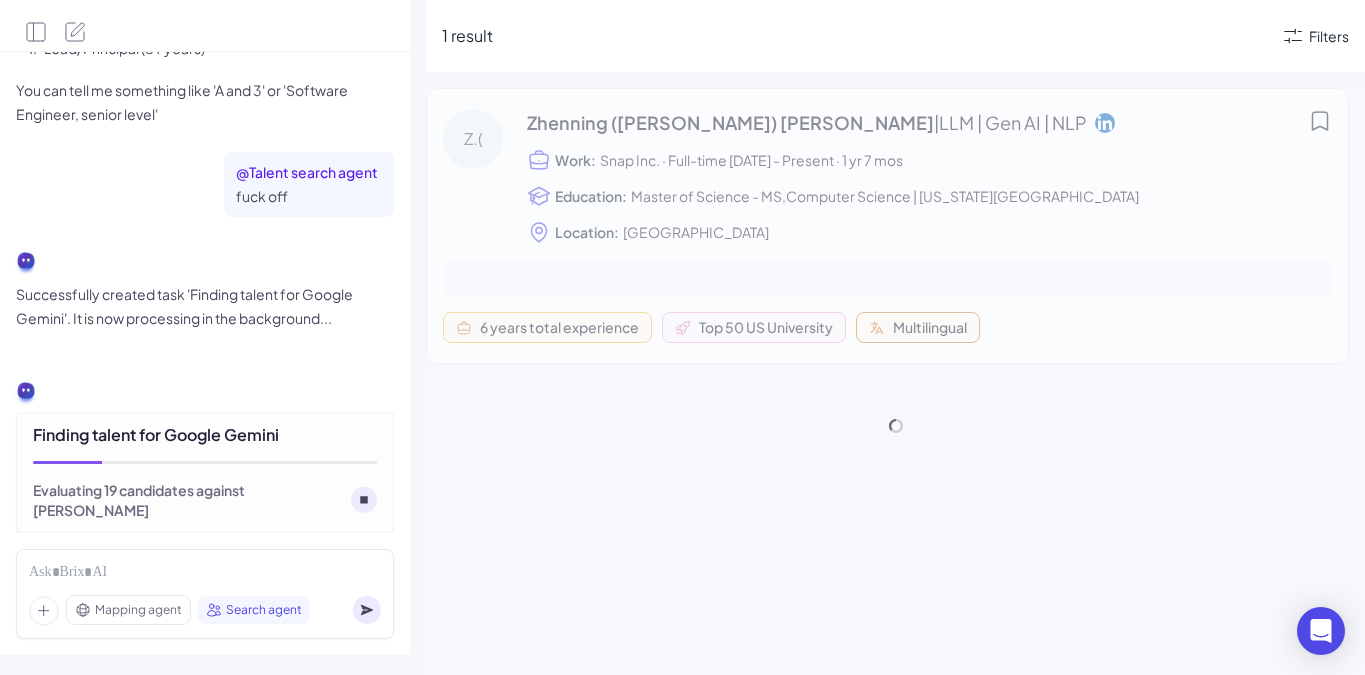 click on "Successfully created task 'Finding talent for Google Gemini'. It is now processing in the background..." at bounding box center (186, 306) 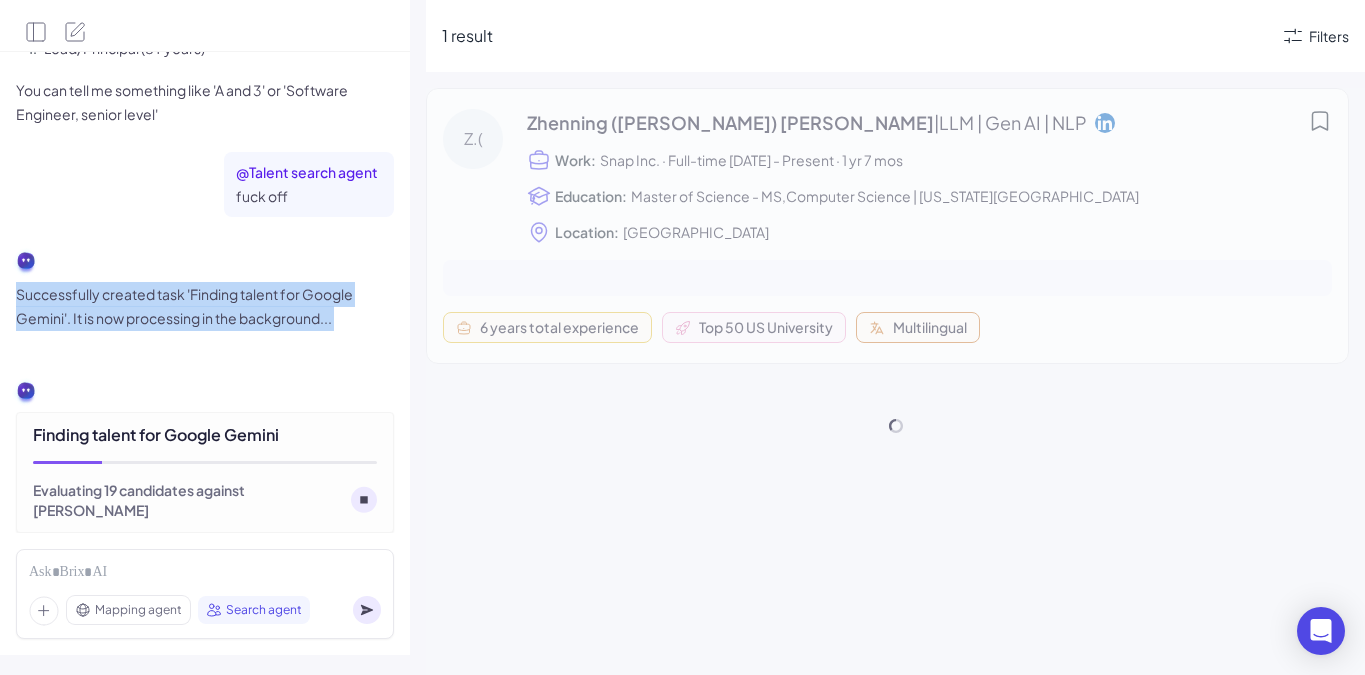 click on "Successfully created task 'Finding talent for Google Gemini'. It is now processing in the background..." at bounding box center (186, 306) 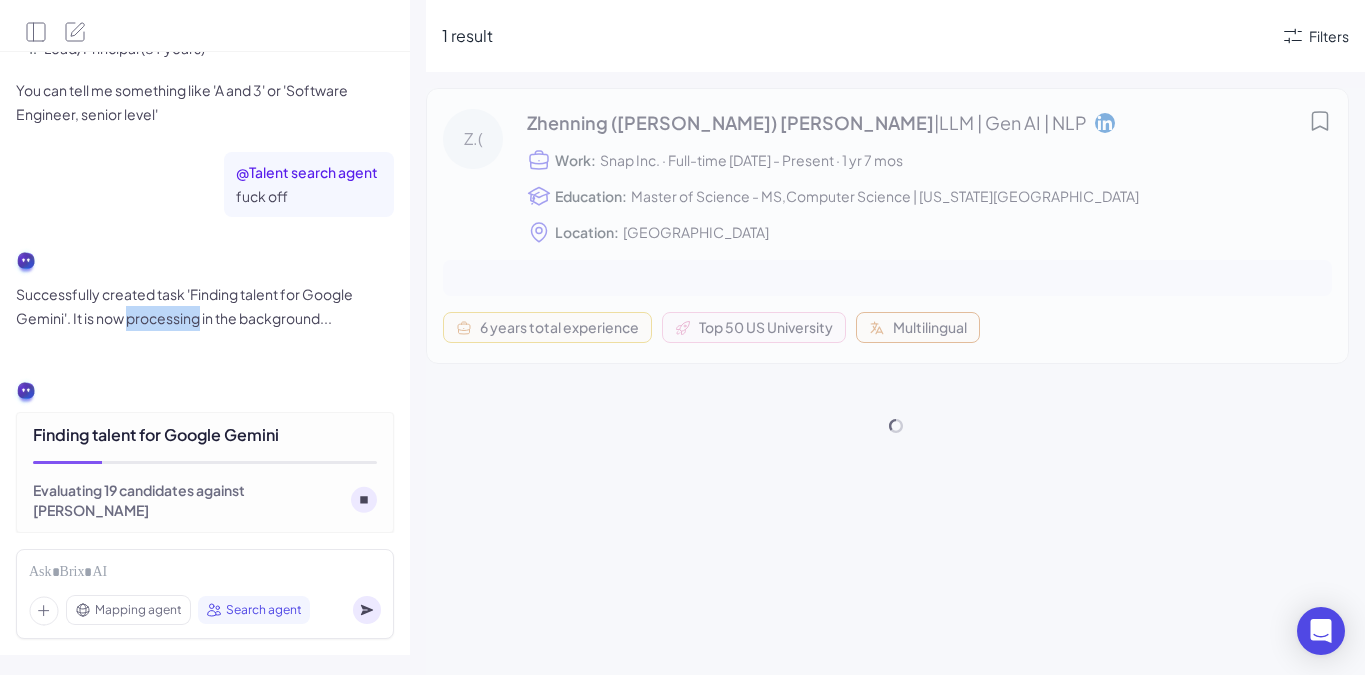 click on "Successfully created task 'Finding talent for Google Gemini'. It is now processing in the background..." at bounding box center [186, 306] 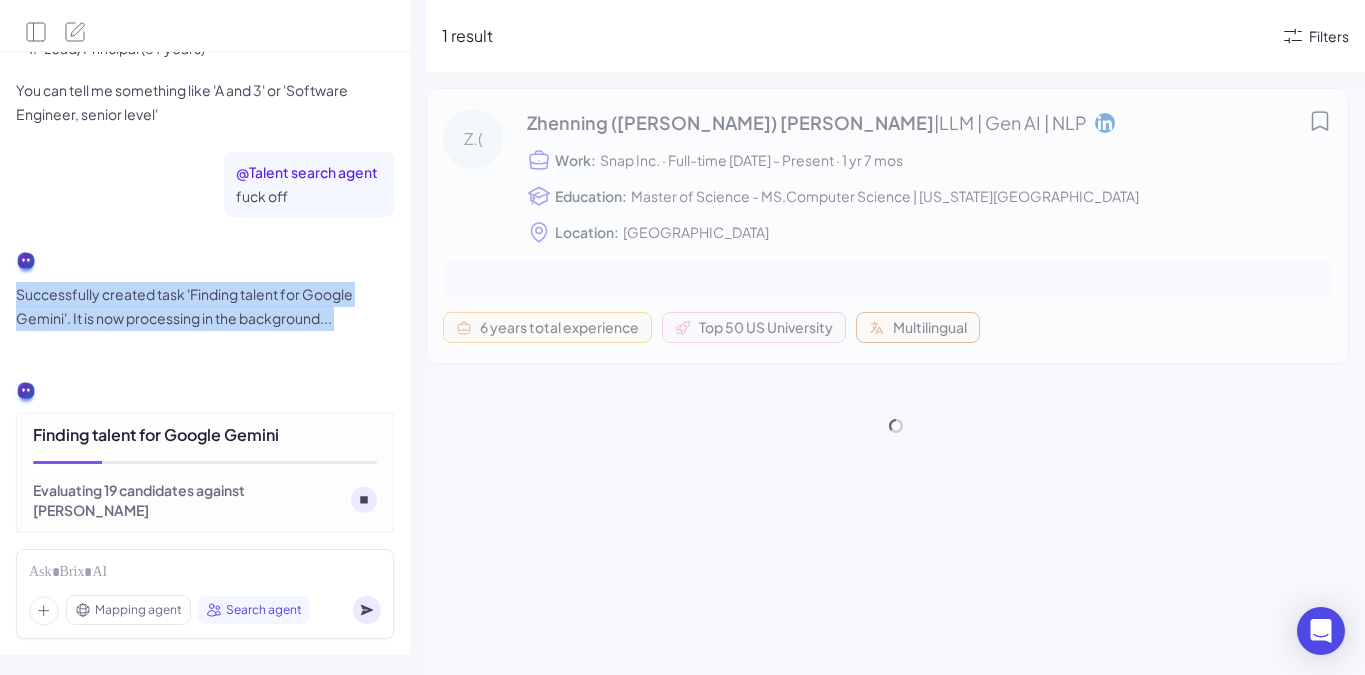 click on "Successfully created task 'Finding talent for Google Gemini'. It is now processing in the background..." at bounding box center (186, 306) 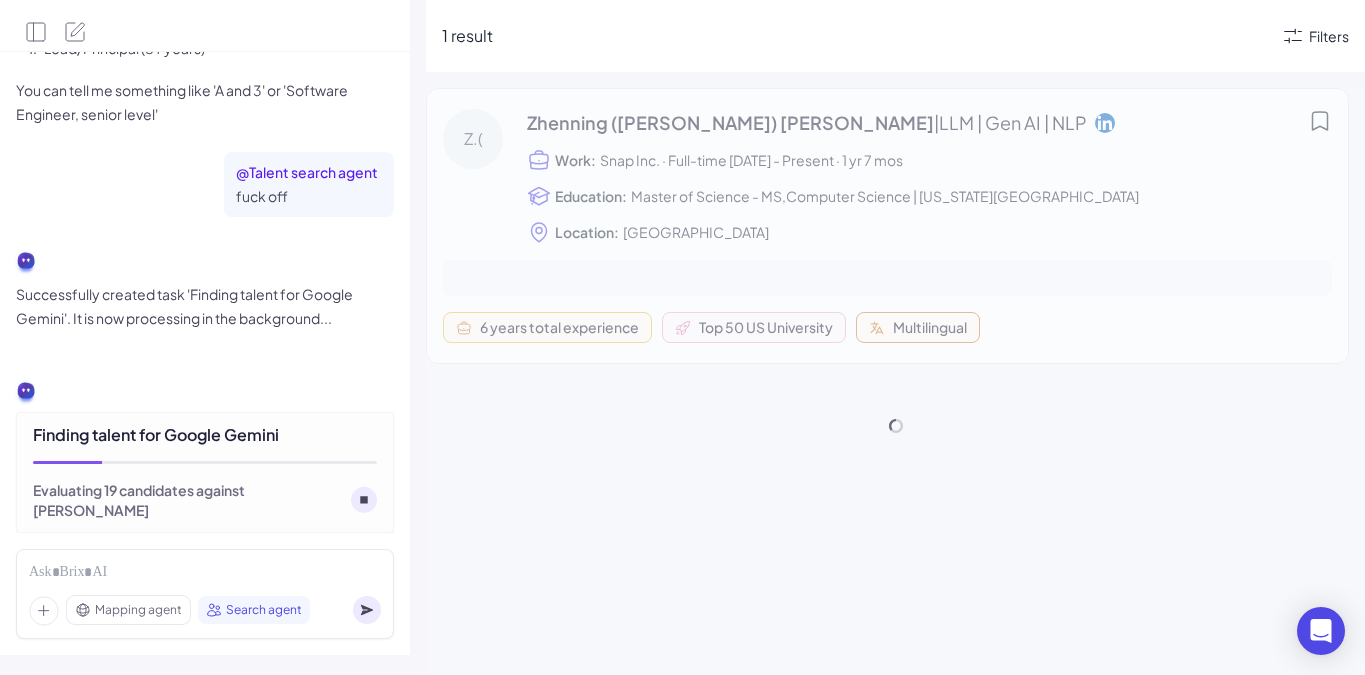 click on "Successfully created task 'Finding talent for Google Gemini'. It is now processing in the background..." at bounding box center [186, 306] 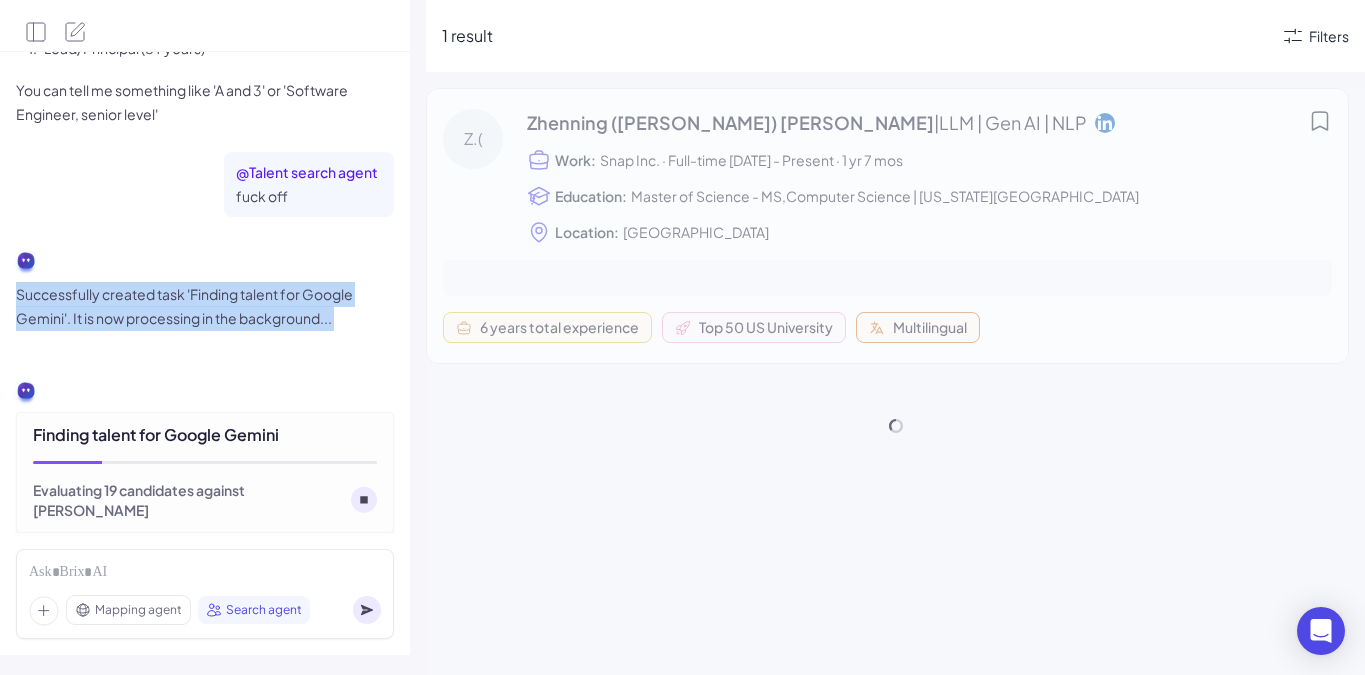 click on "Successfully created task 'Finding talent for Google Gemini'. It is now processing in the background..." at bounding box center (186, 306) 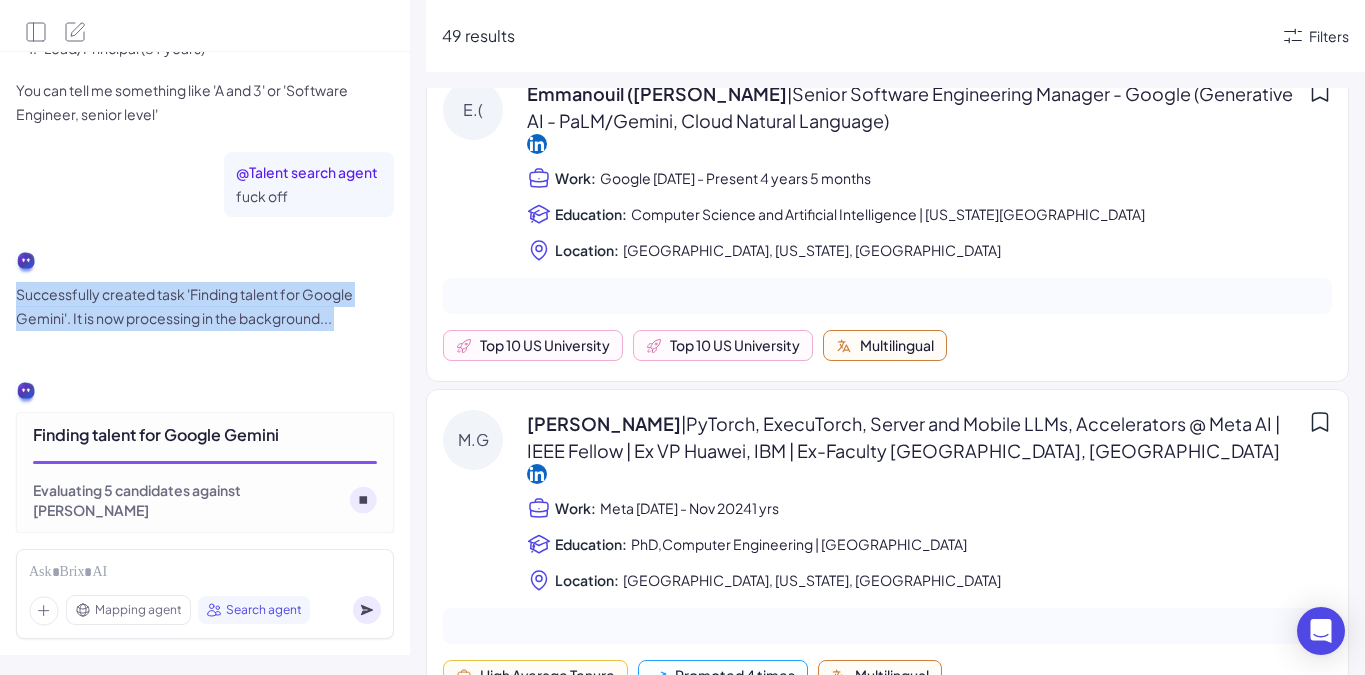 scroll, scrollTop: 0, scrollLeft: 0, axis: both 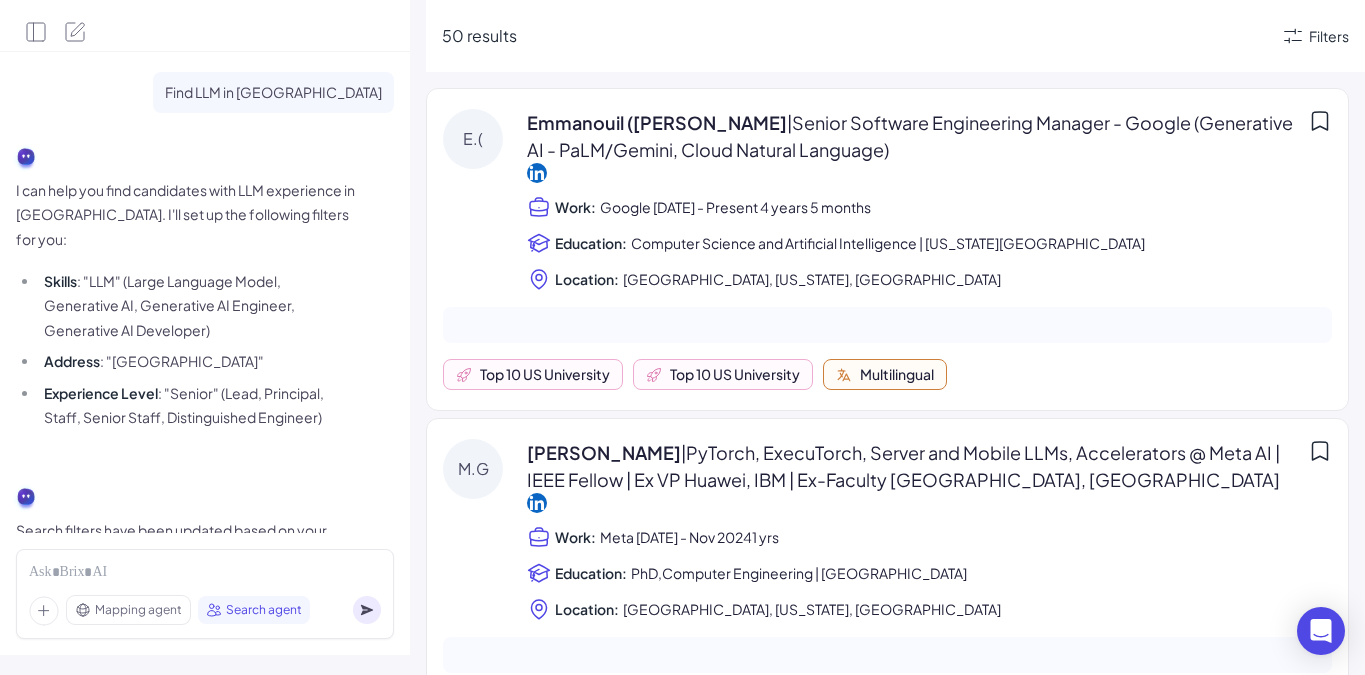 click 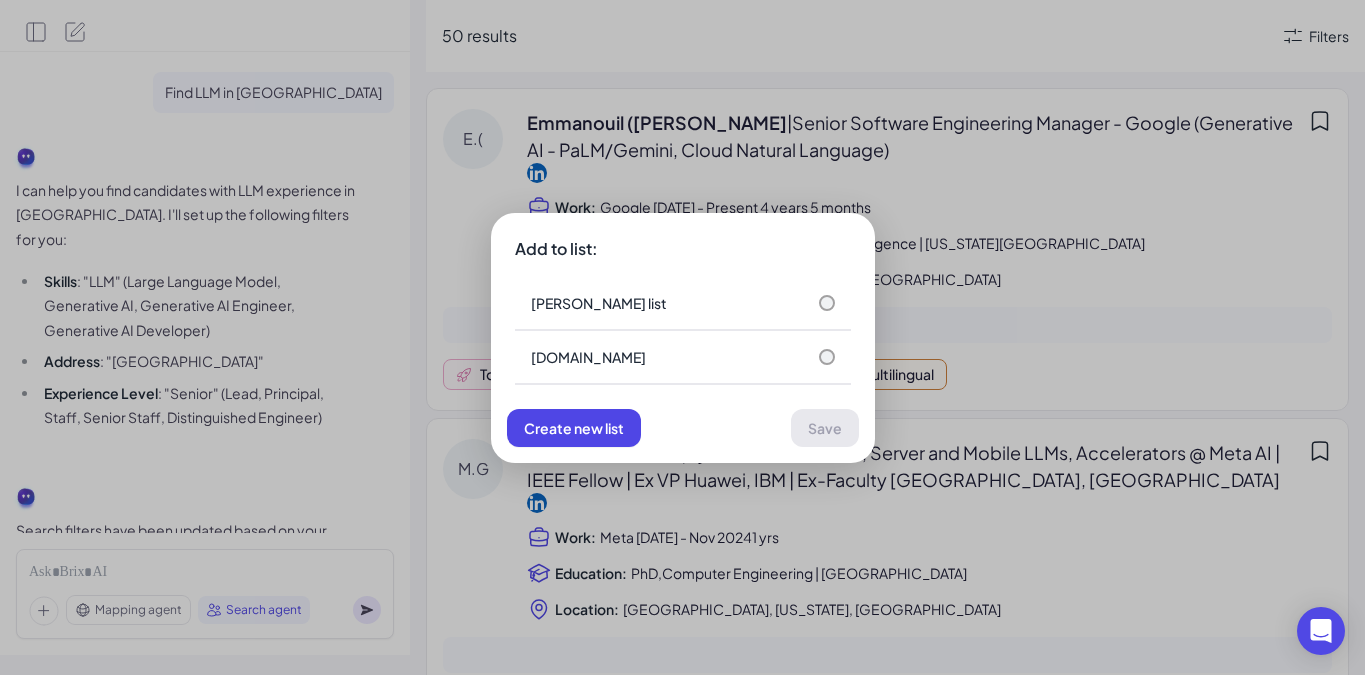click on "Create new list Save" at bounding box center [683, 436] 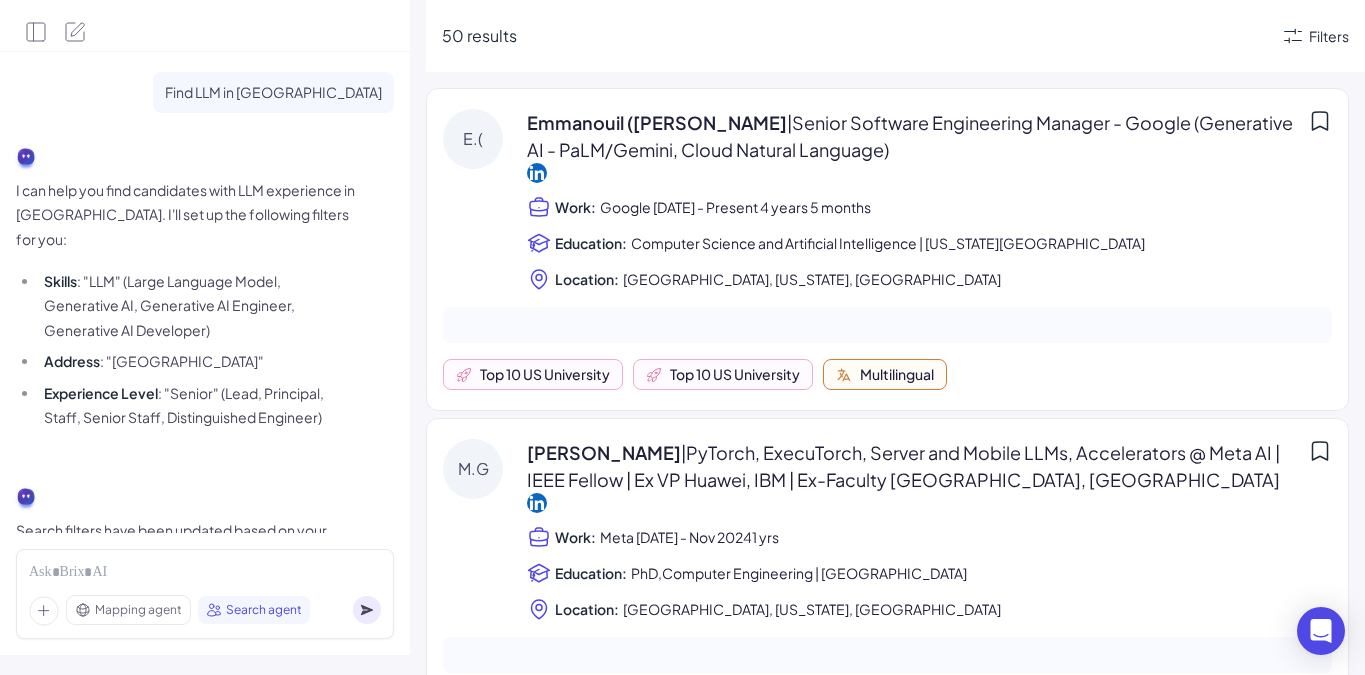 click 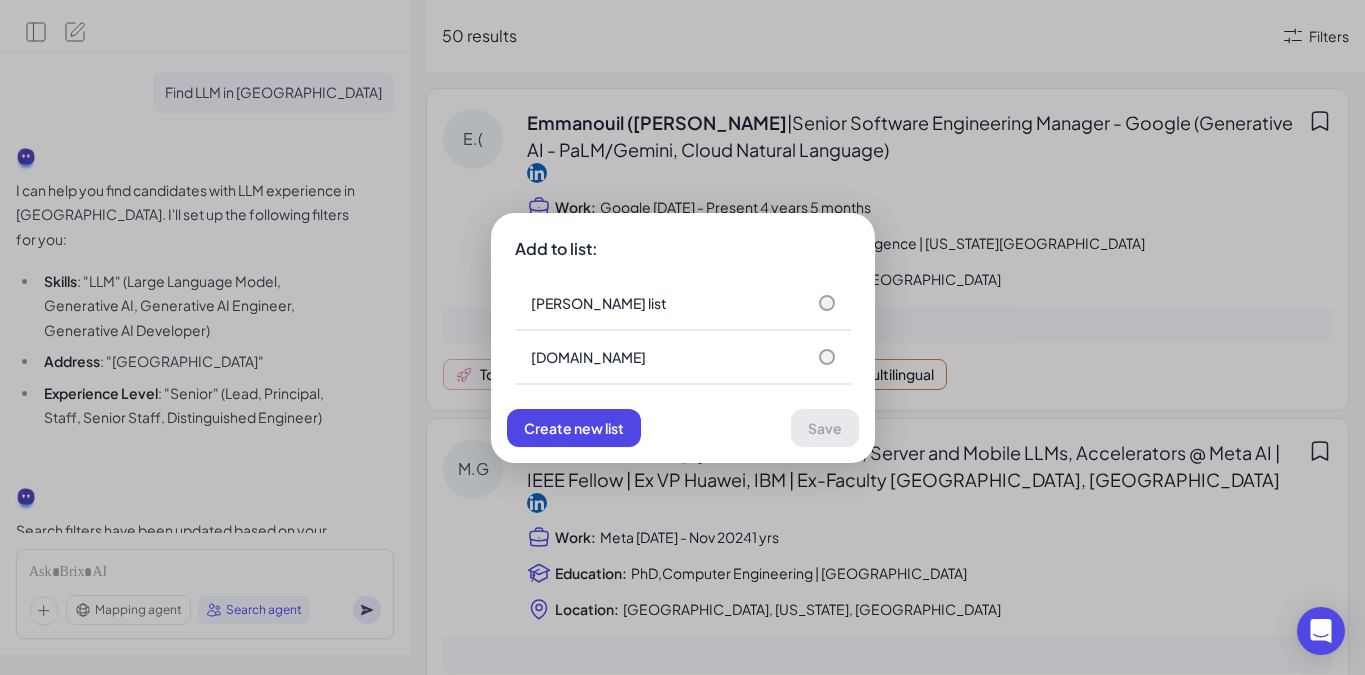 click on "Add to list: sheridan's list bridge.xyz Create new list Save" at bounding box center (682, 337) 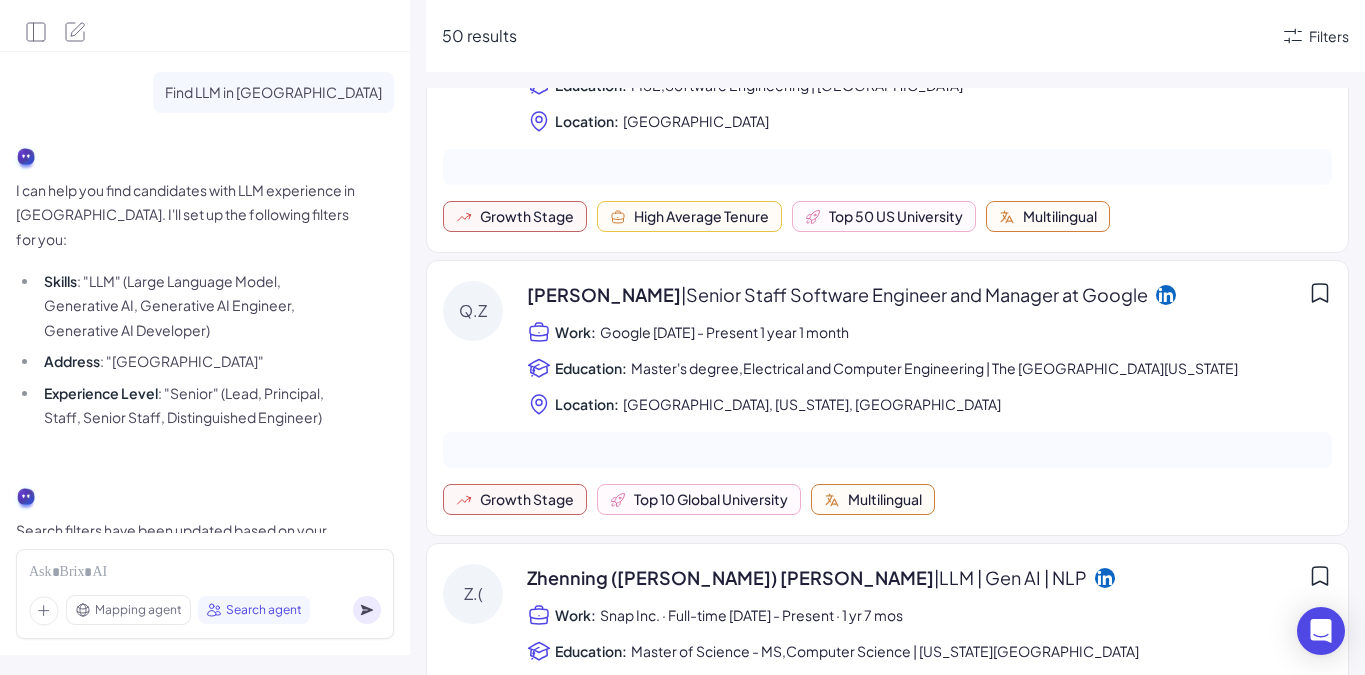 scroll, scrollTop: 3159, scrollLeft: 0, axis: vertical 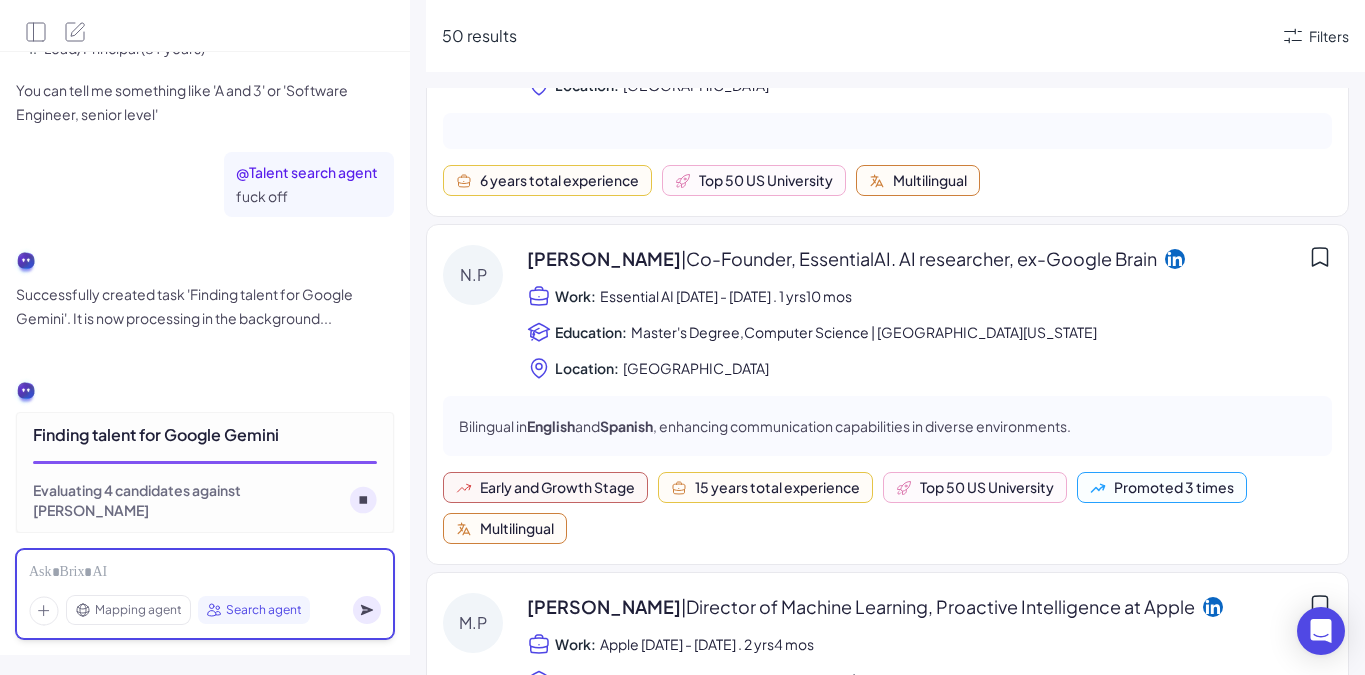 click at bounding box center [205, 573] 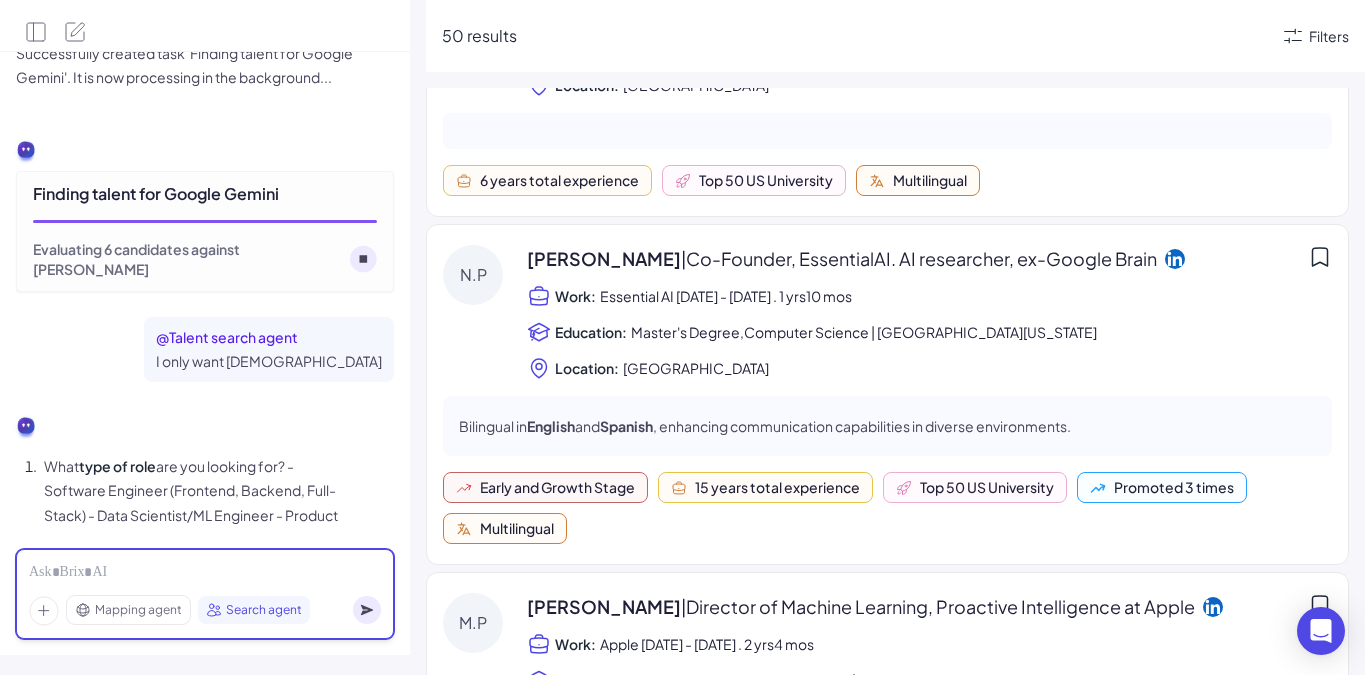 scroll, scrollTop: 1771, scrollLeft: 0, axis: vertical 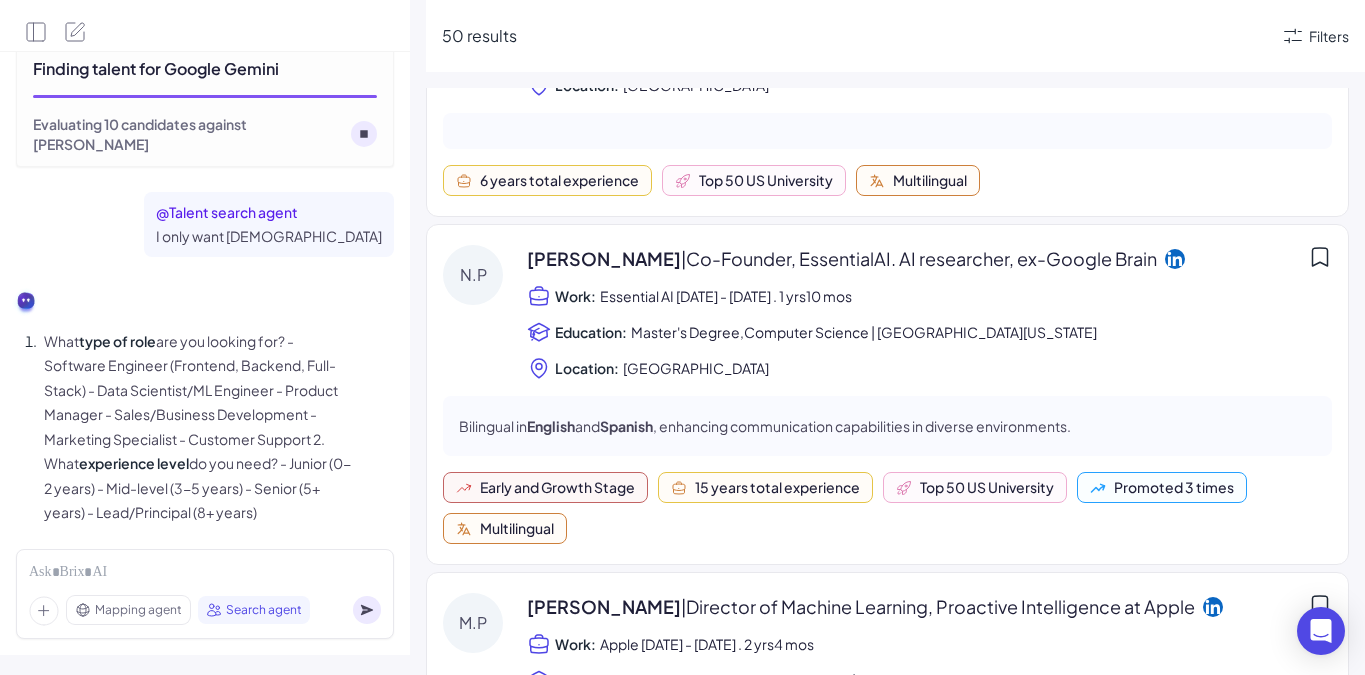 click on "What  type of role  are you looking for?  - Software Engineer (Frontend, Backend, Full-Stack) - Data Scientist/ML Engineer - Product Manager - Sales/Business Development - Marketing Specialist - Customer Support  2. What  experience level  do you need?  - Junior (0-2 years) - Mid-level (3-5 years) - Senior (5+ years) - Lead/Principal (8+ years)" at bounding box center [197, 427] 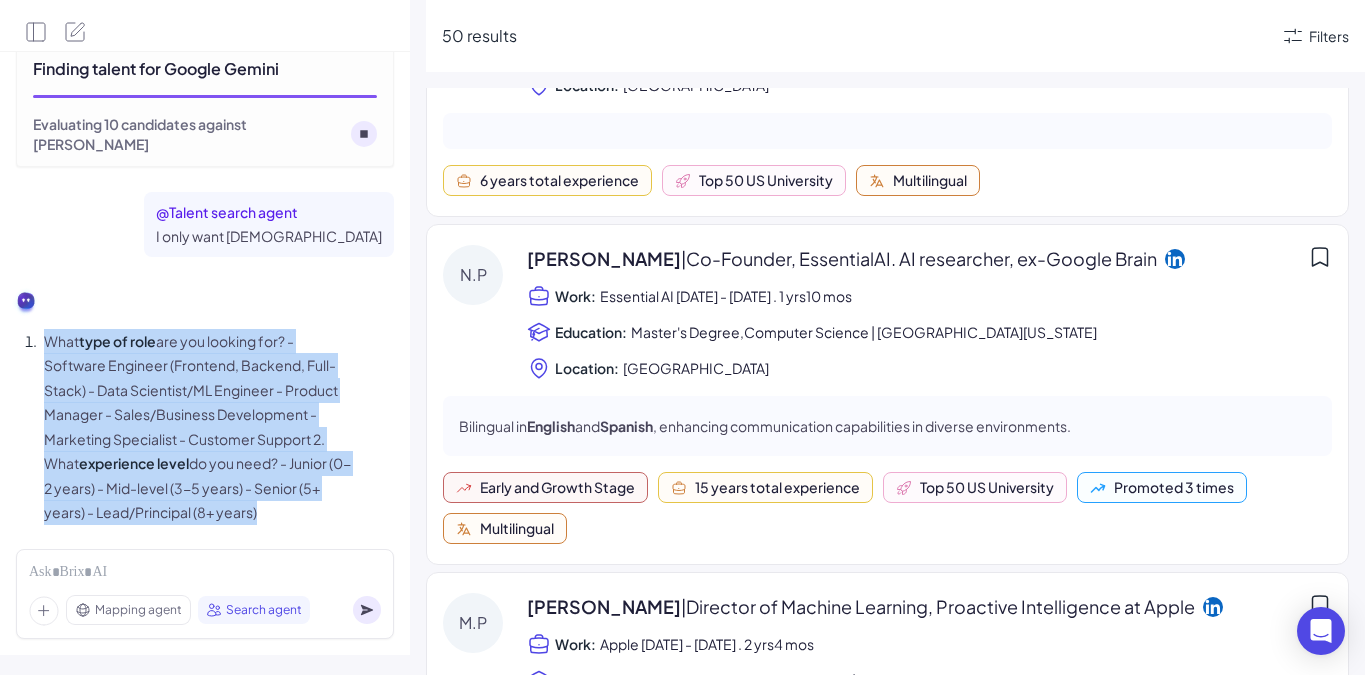 click on "What  type of role  are you looking for?  - Software Engineer (Frontend, Backend, Full-Stack) - Data Scientist/ML Engineer - Product Manager - Sales/Business Development - Marketing Specialist - Customer Support  2. What  experience level  do you need?  - Junior (0-2 years) - Mid-level (3-5 years) - Senior (5+ years) - Lead/Principal (8+ years)" at bounding box center [197, 427] 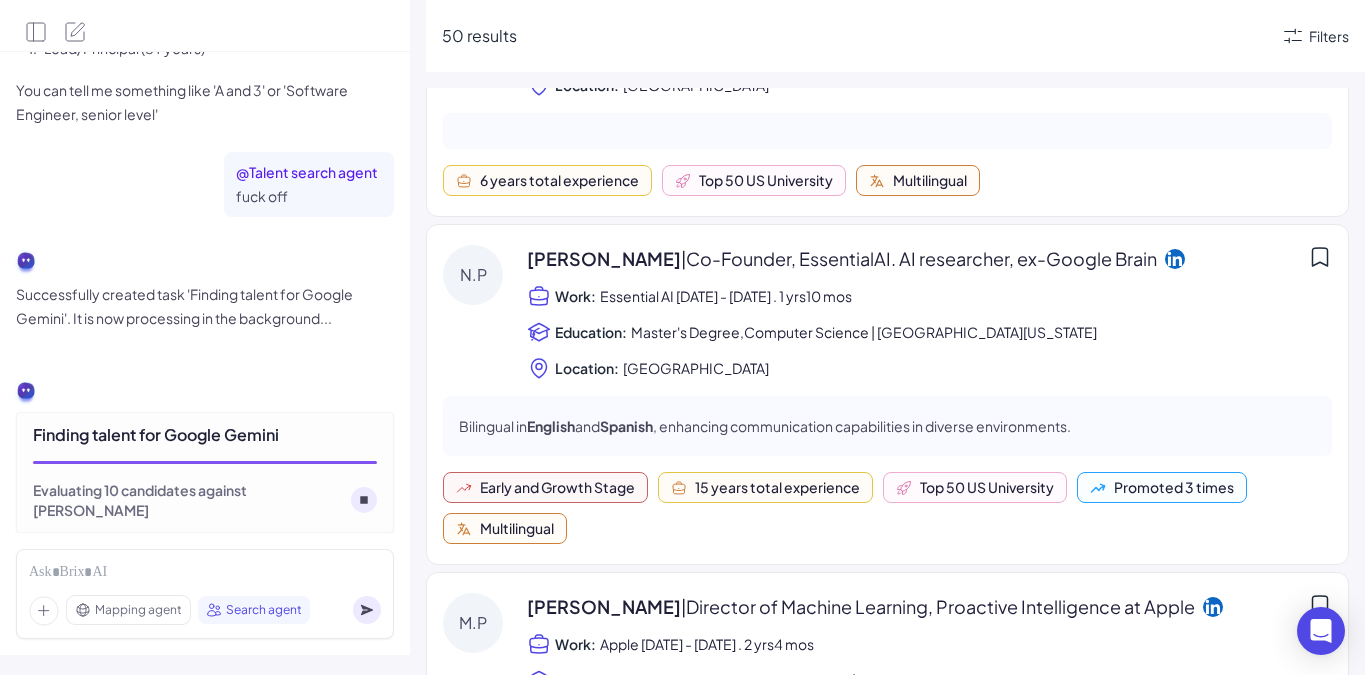scroll, scrollTop: 1907, scrollLeft: 0, axis: vertical 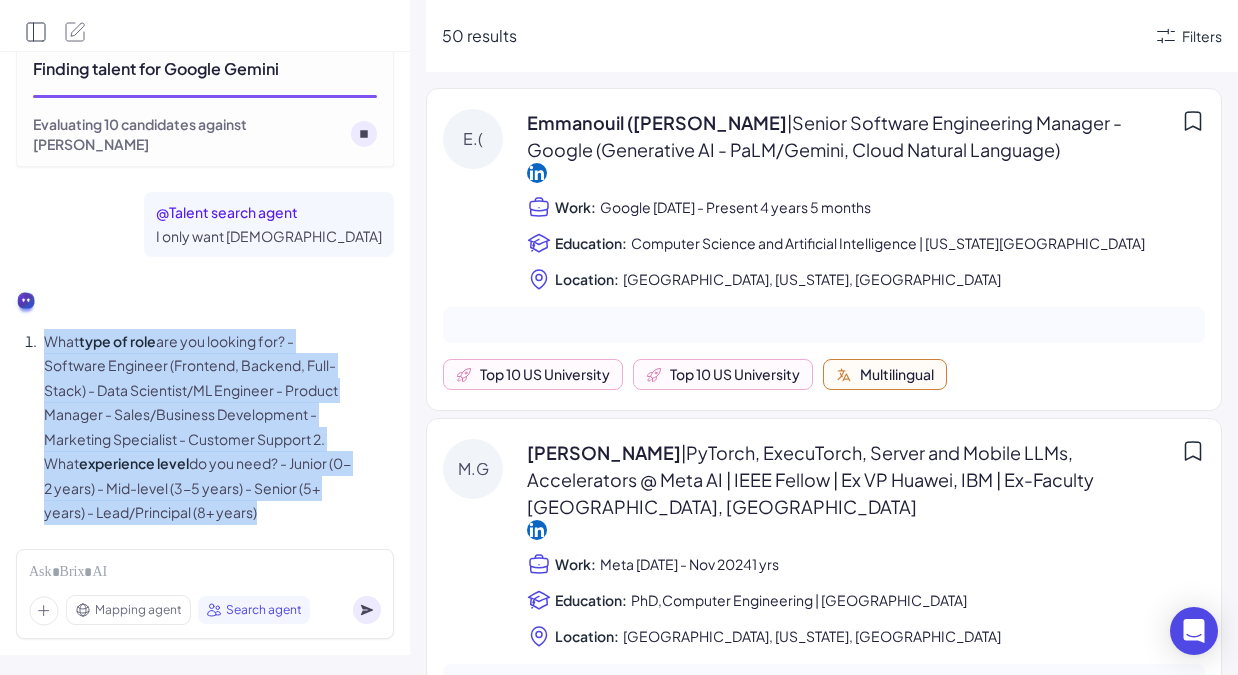 click 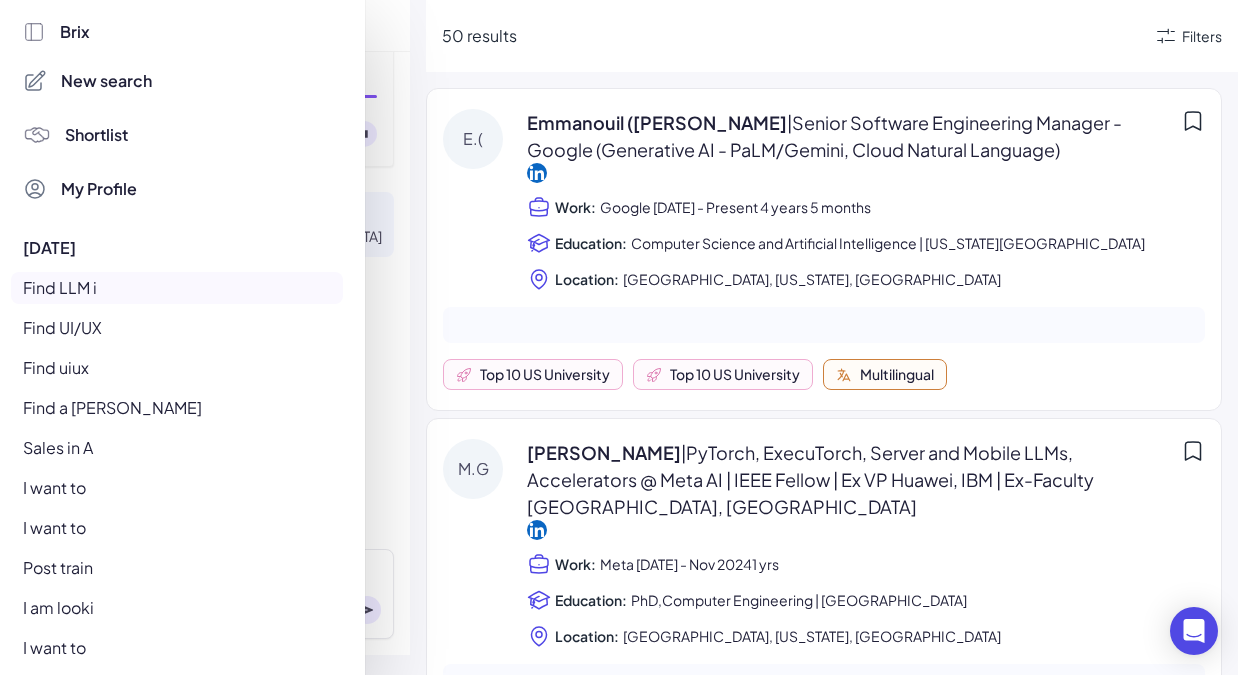 click on "Shortlist" at bounding box center (96, 135) 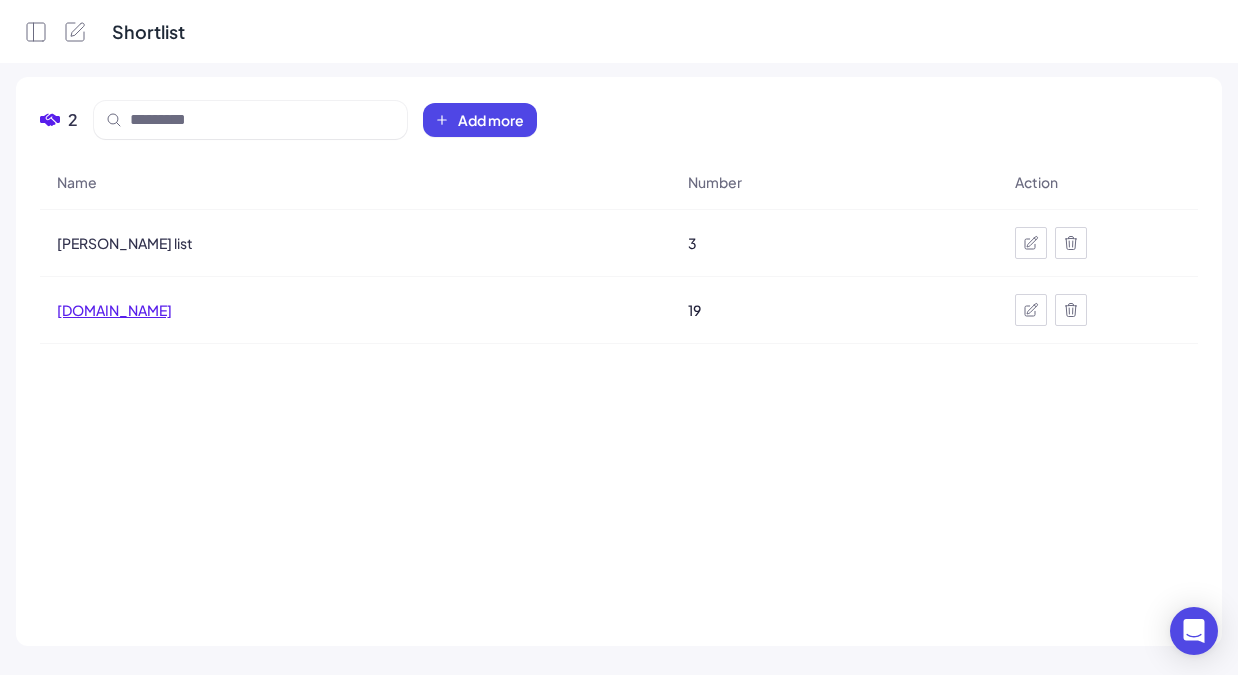 click on "bridge.xyz" at bounding box center [114, 310] 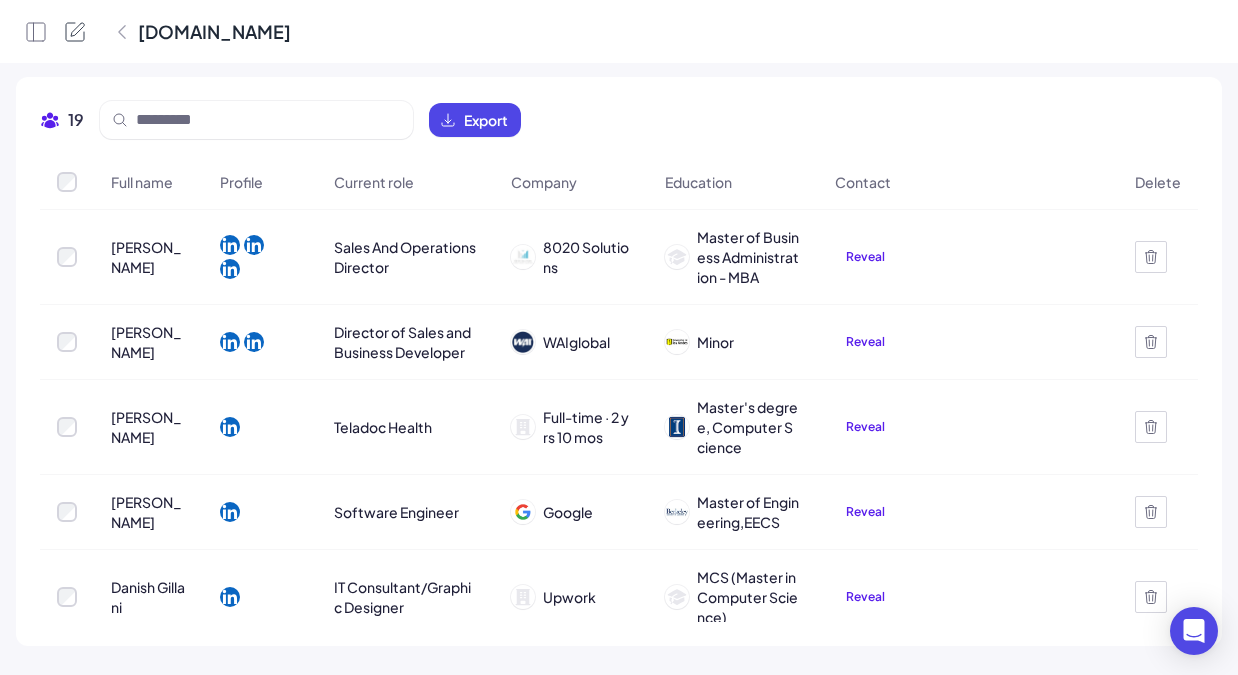 click 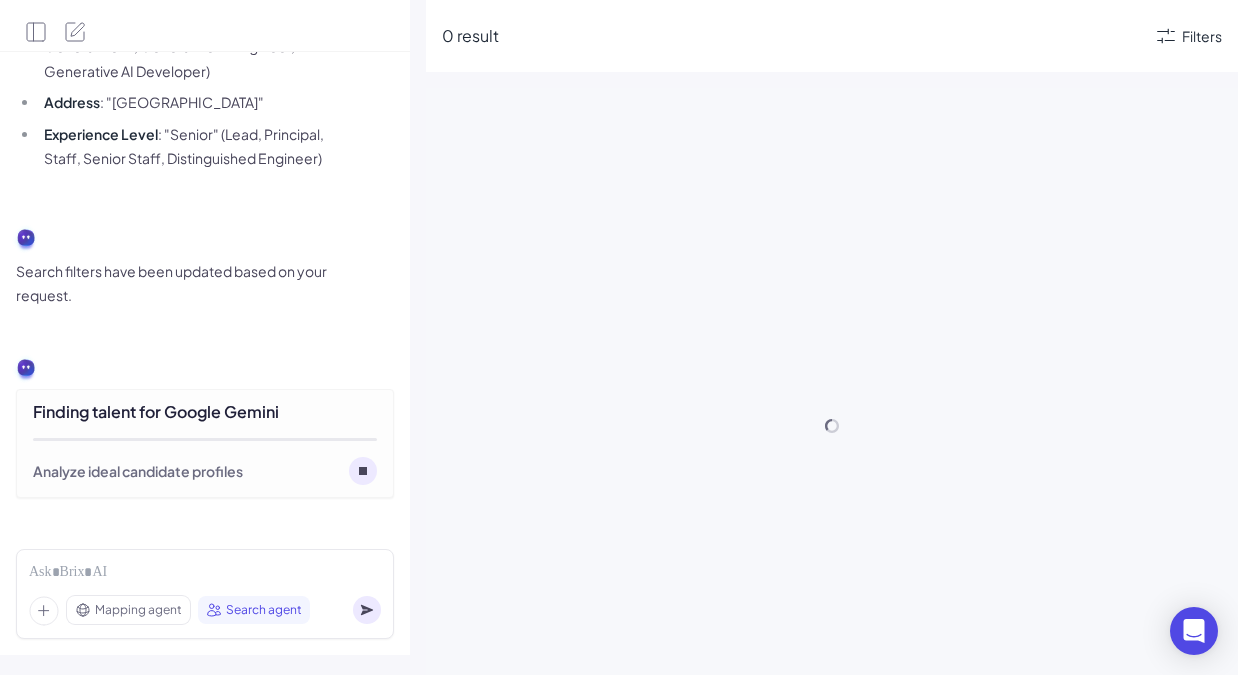 scroll, scrollTop: 1907, scrollLeft: 0, axis: vertical 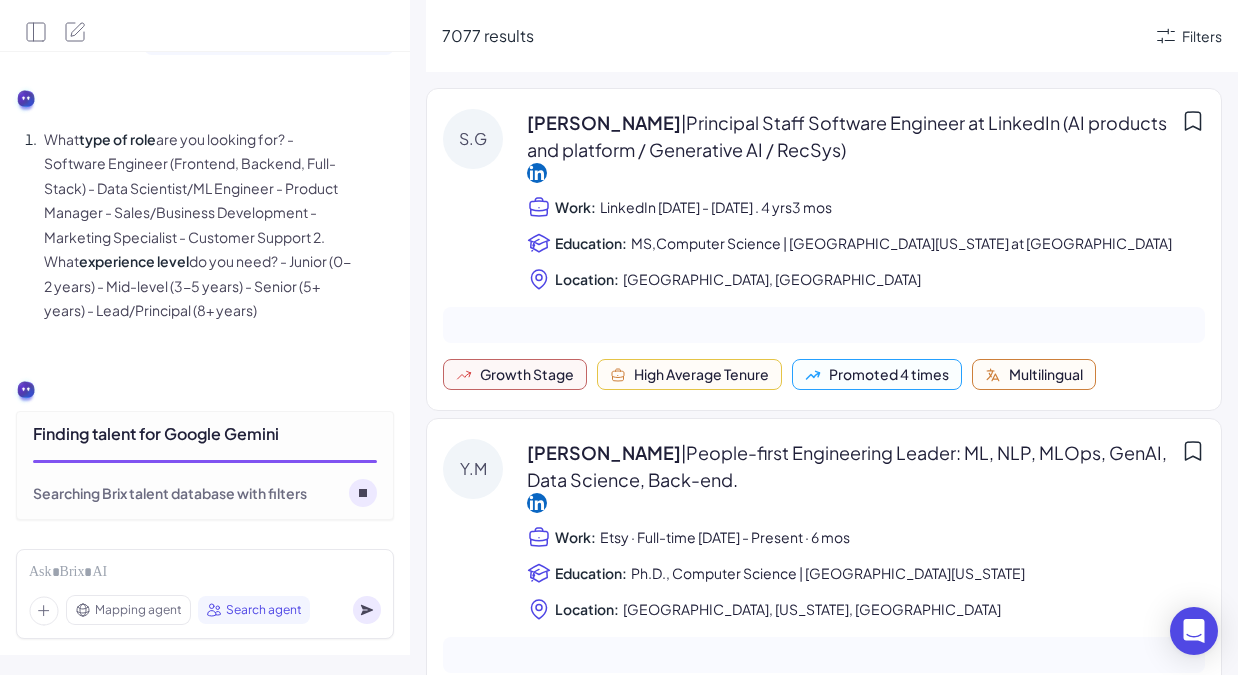 click 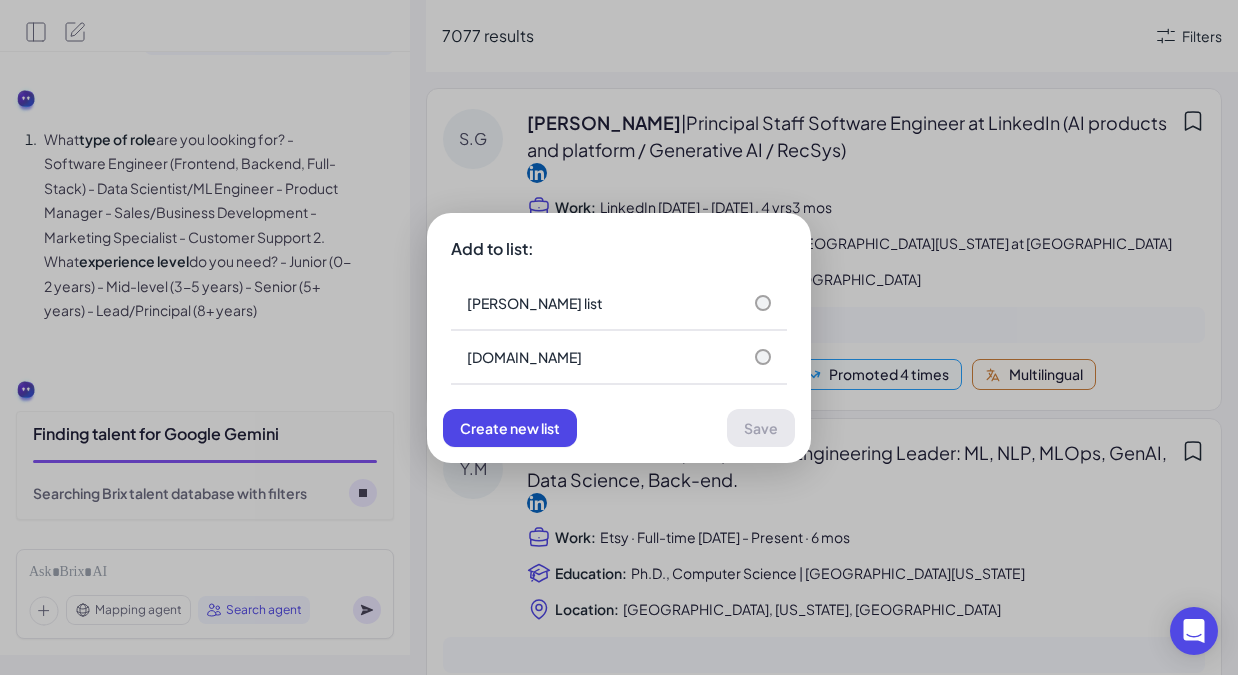 click on "Add to list: sheridan's list bridge.xyz" at bounding box center (619, 311) 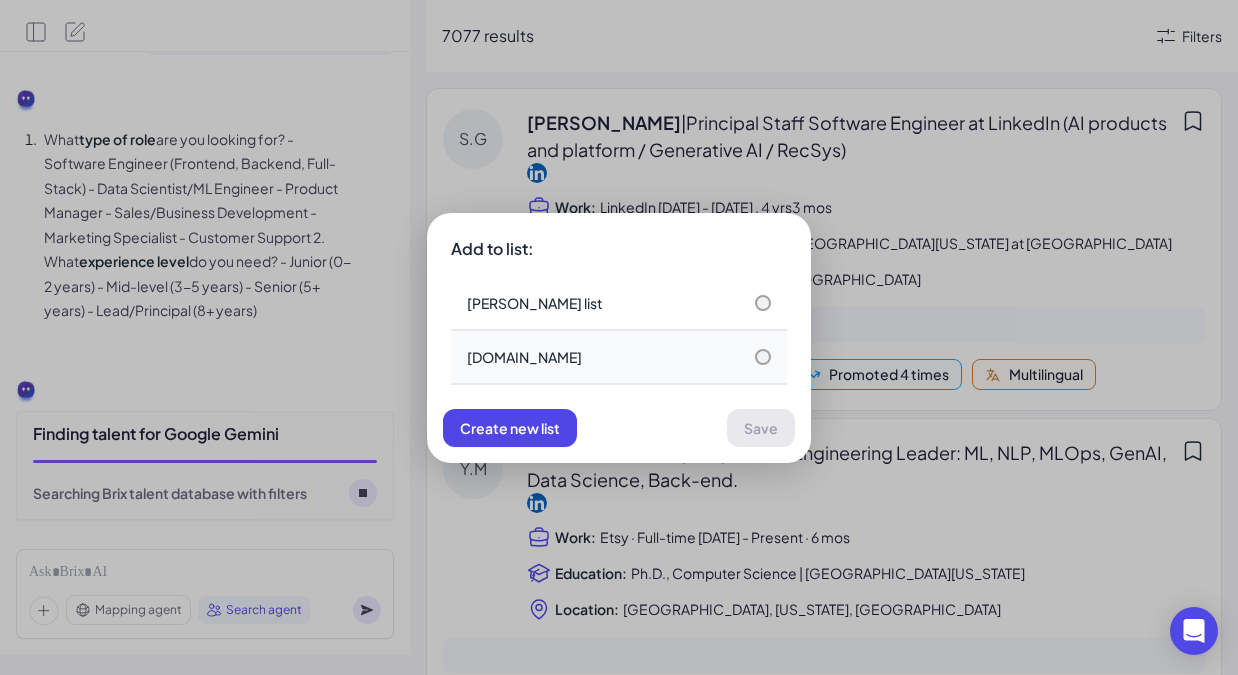 click on "bridge.xyz" at bounding box center (619, 358) 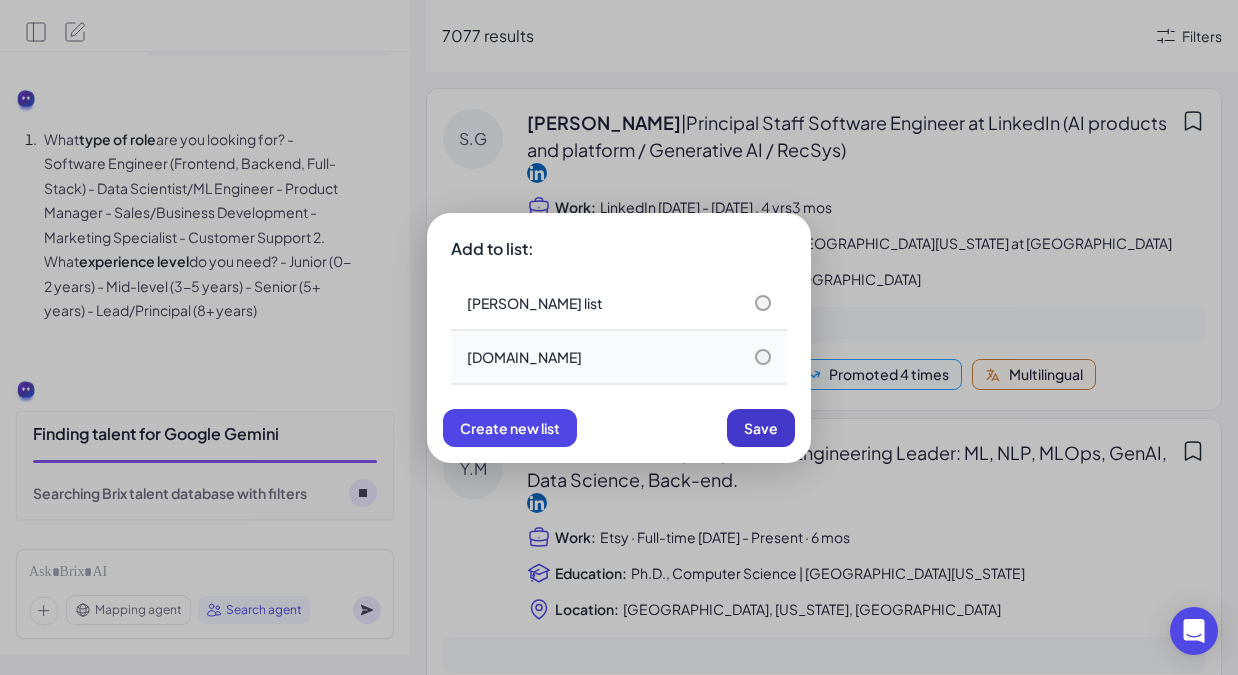 click on "Save" at bounding box center (761, 428) 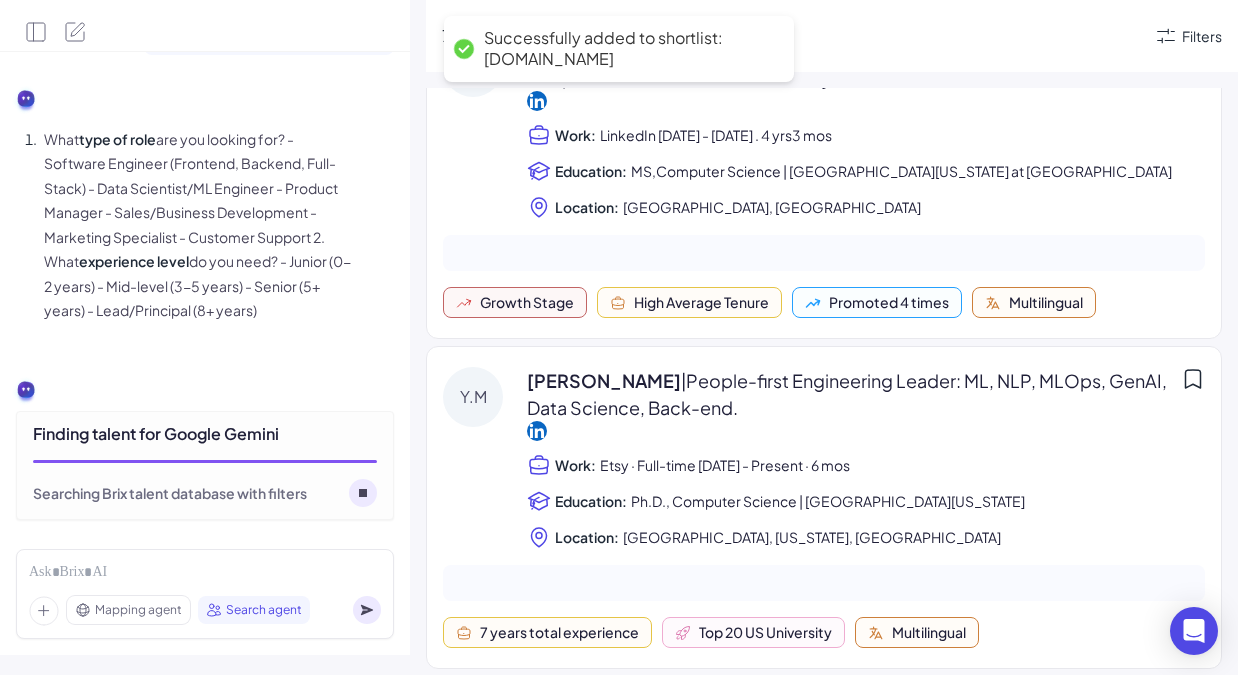 scroll, scrollTop: 131, scrollLeft: 0, axis: vertical 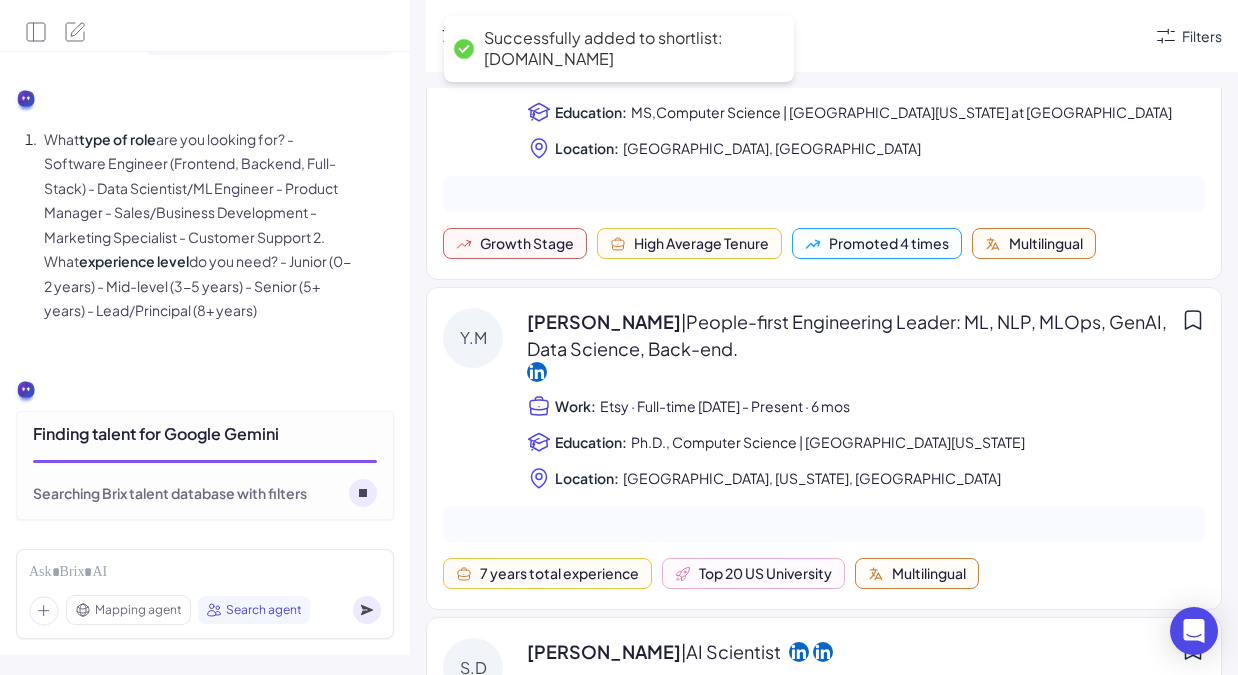 click 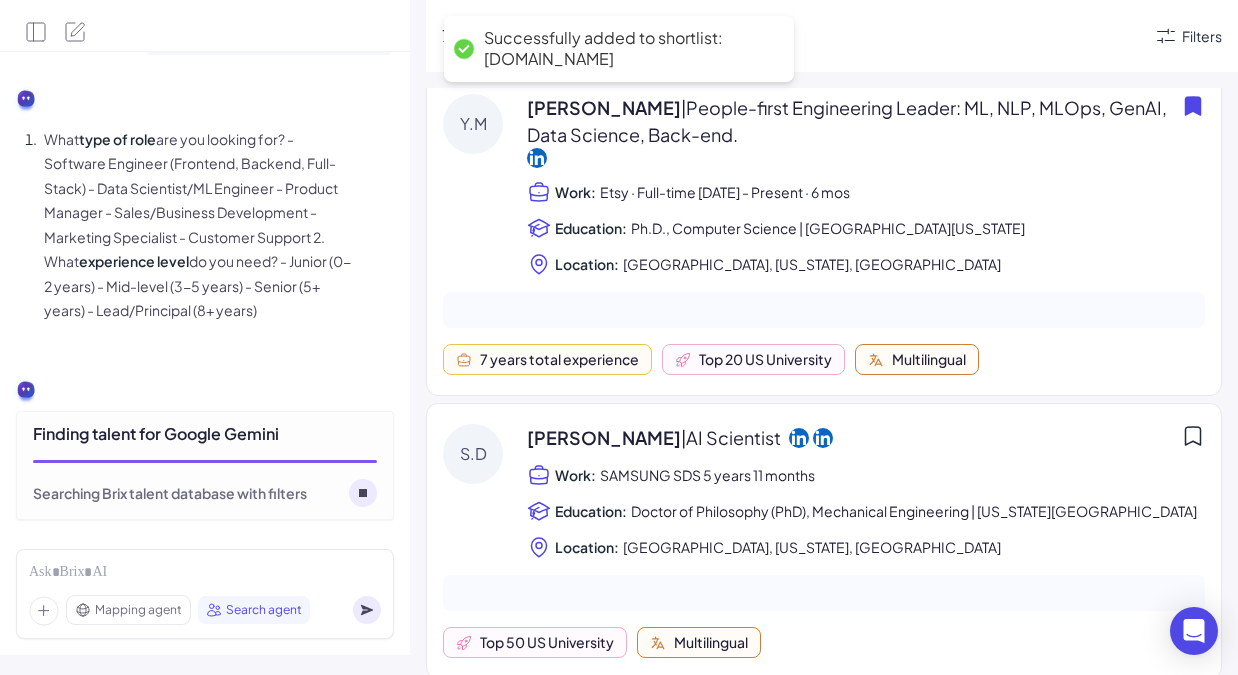 scroll, scrollTop: 592, scrollLeft: 0, axis: vertical 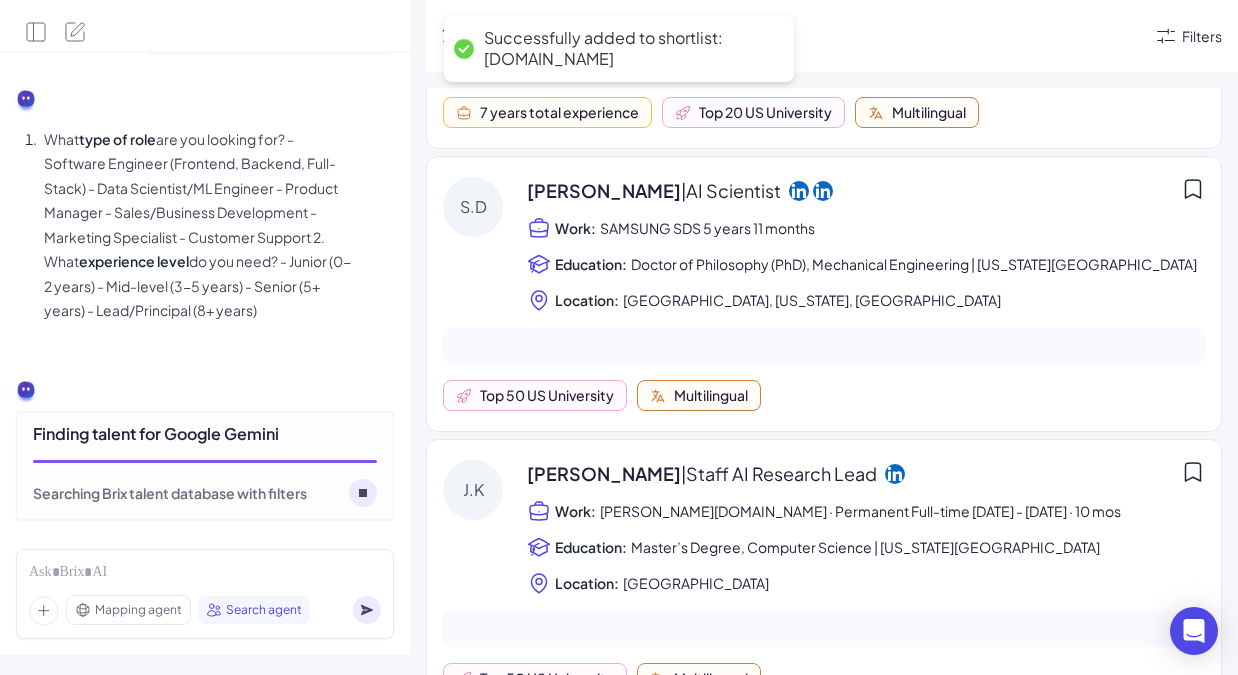 click 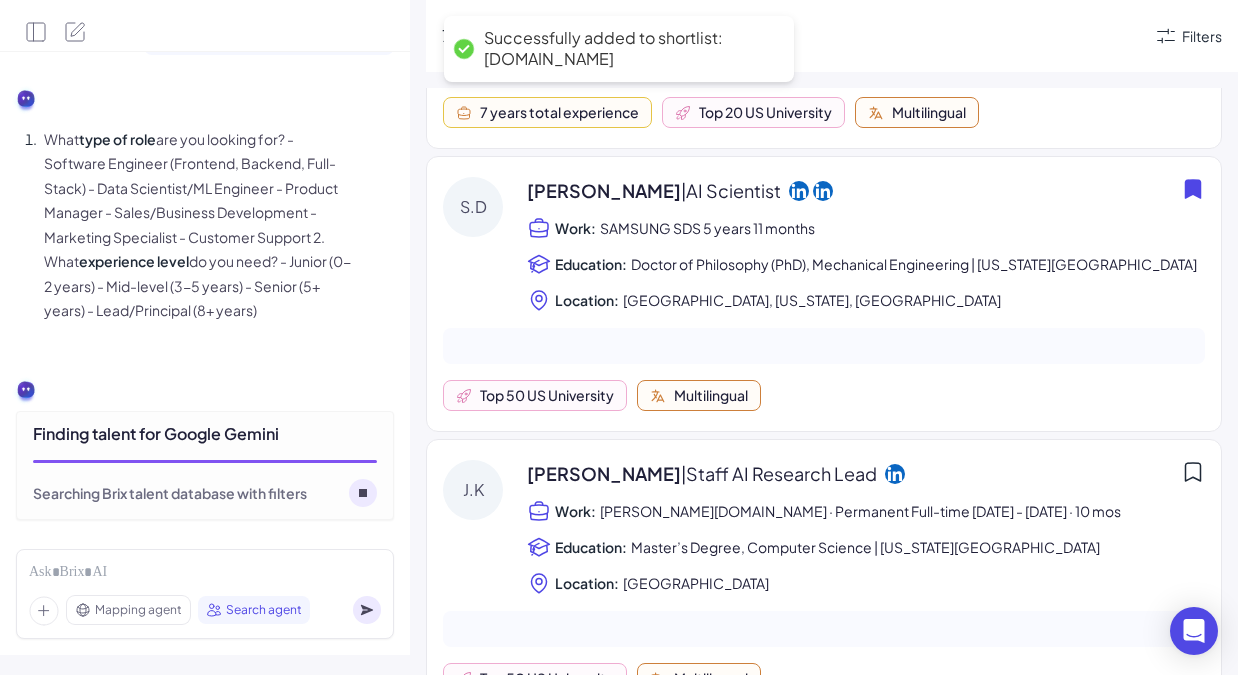 click 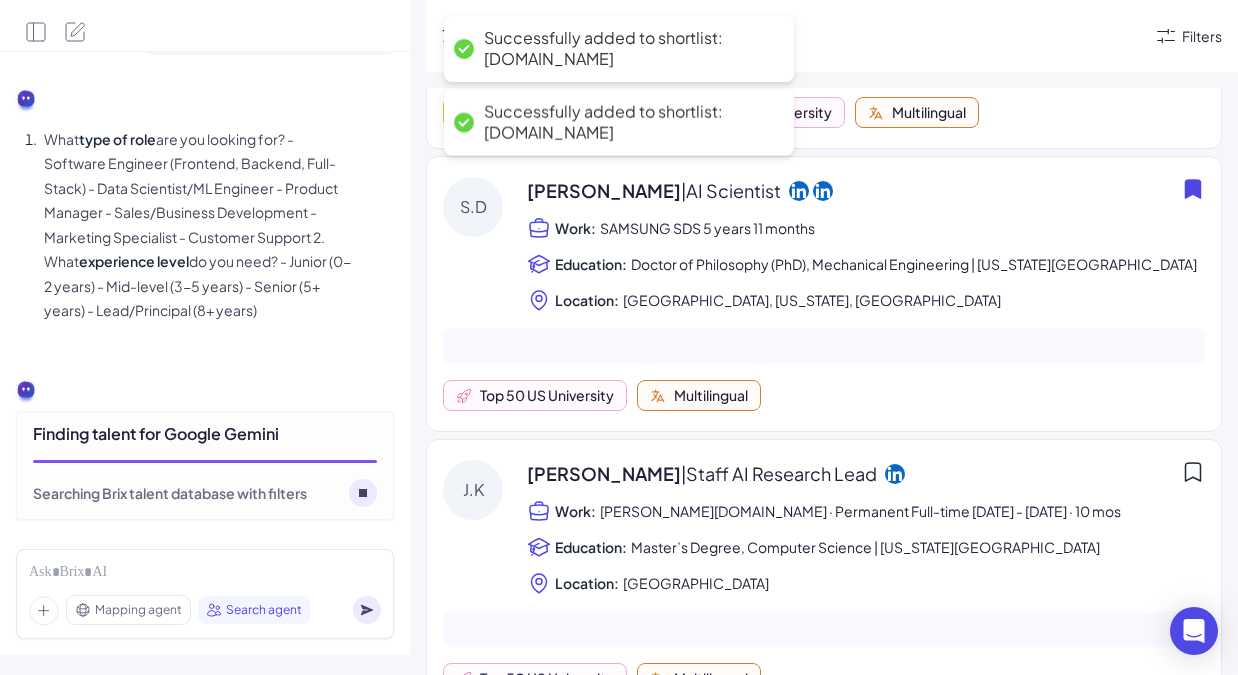 scroll, scrollTop: 797, scrollLeft: 0, axis: vertical 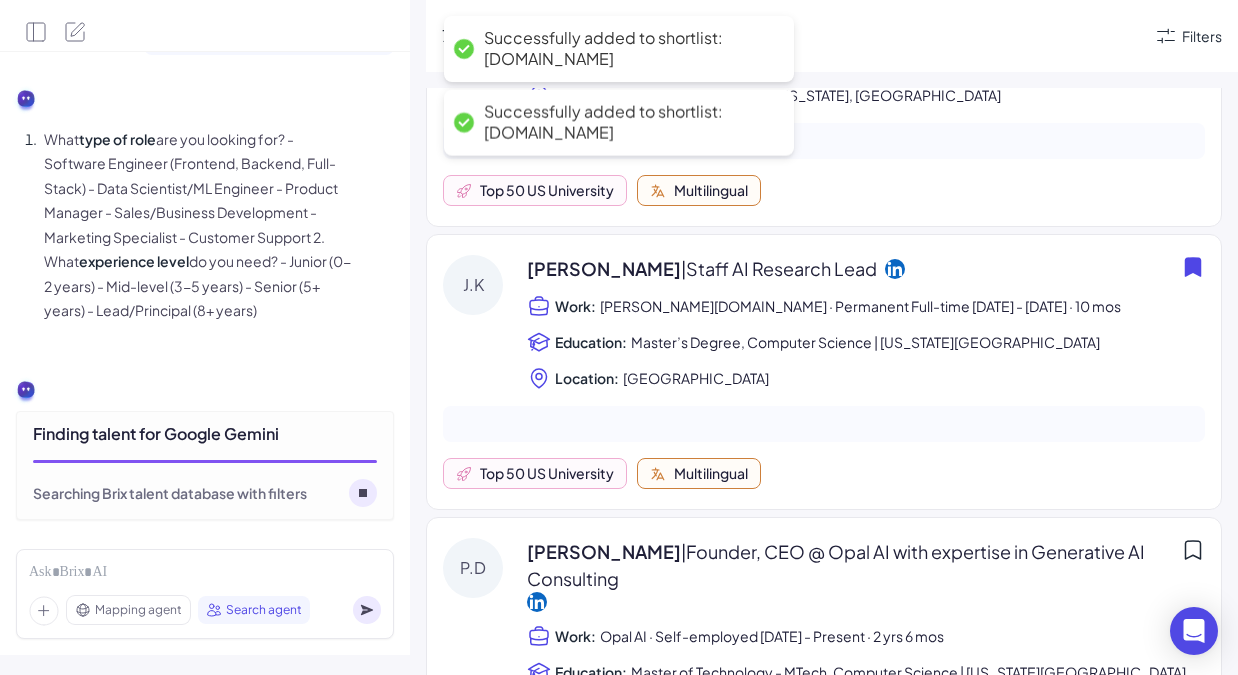 click 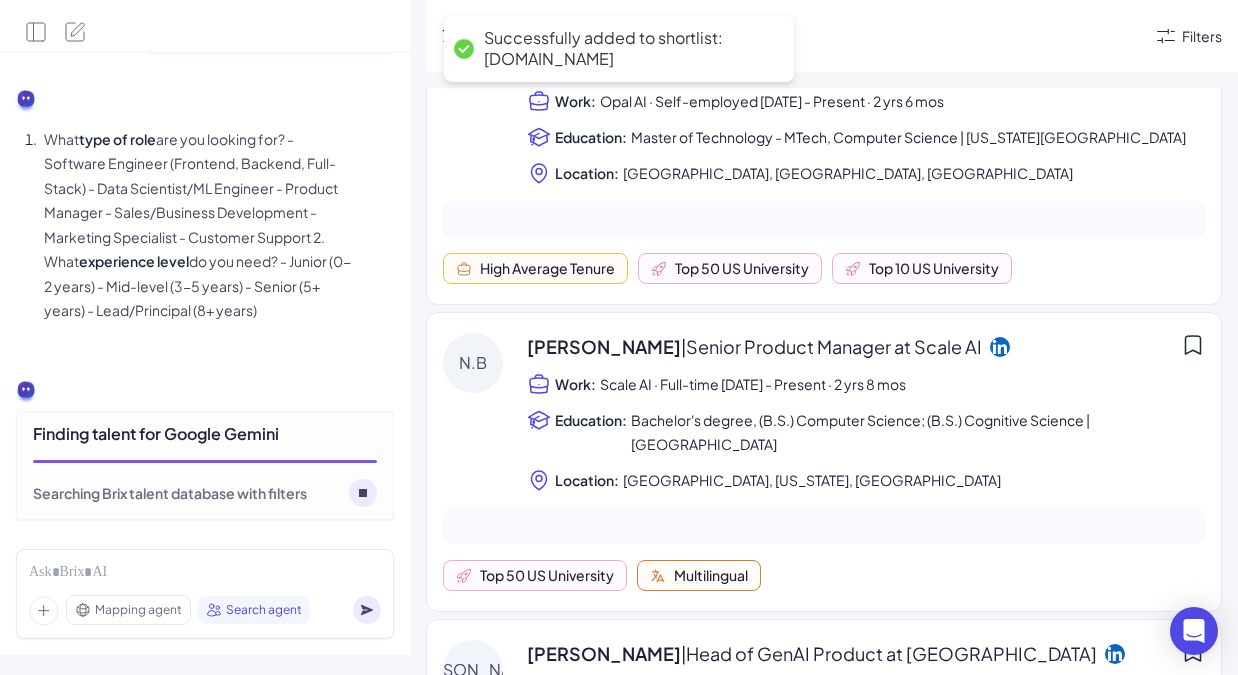 scroll, scrollTop: 1514, scrollLeft: 0, axis: vertical 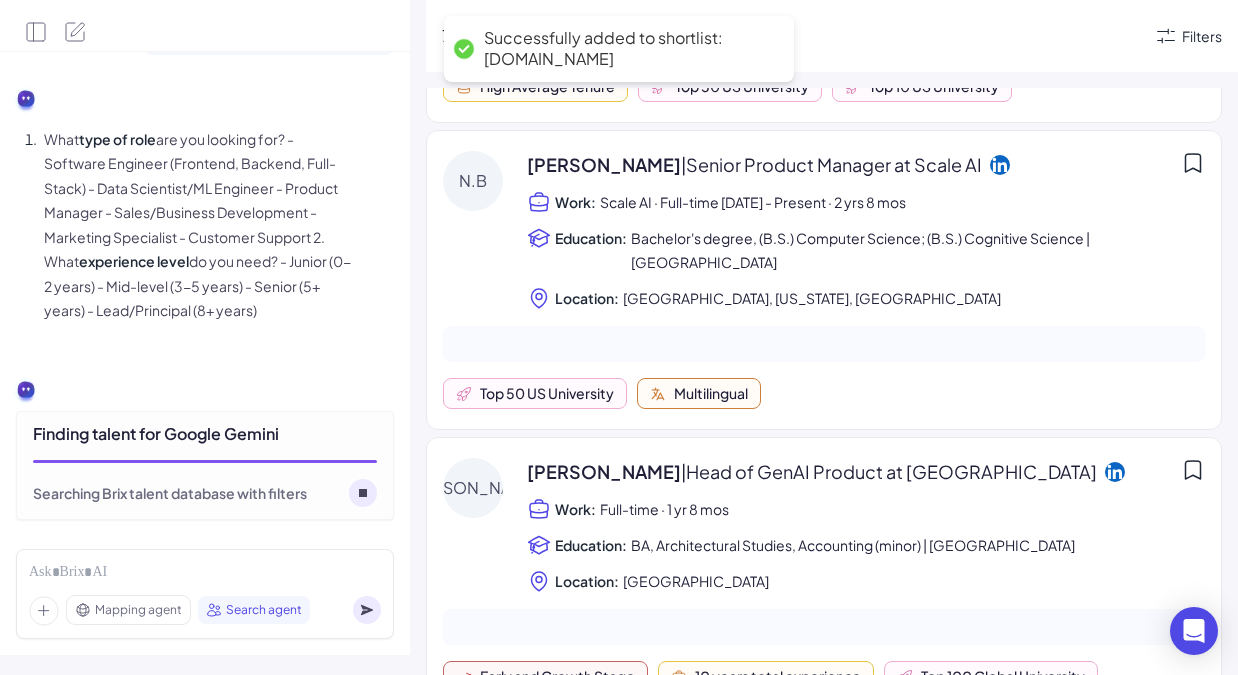 click 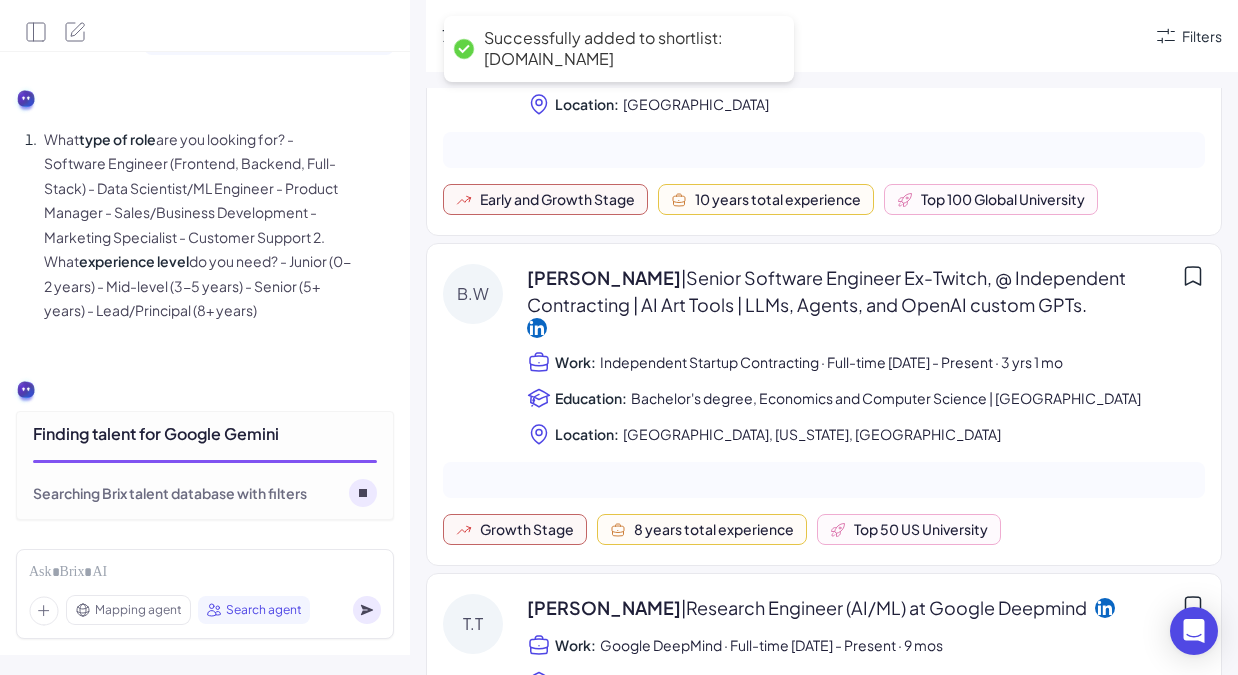 scroll, scrollTop: 2127, scrollLeft: 0, axis: vertical 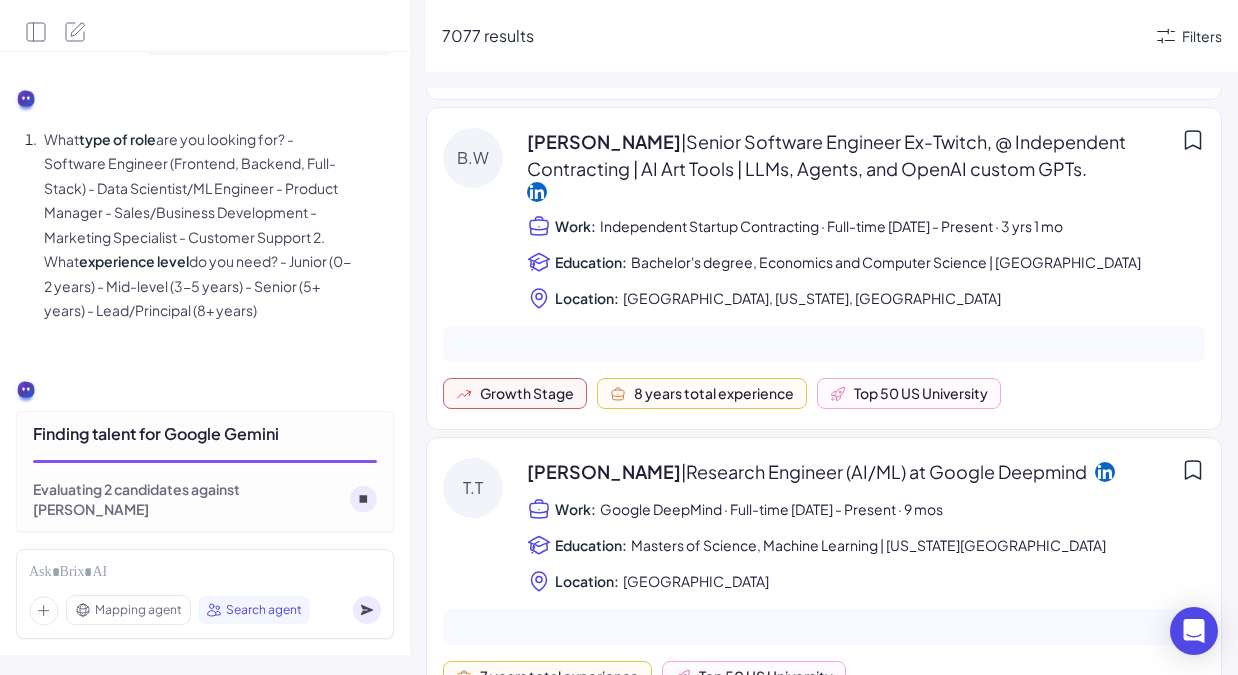 click 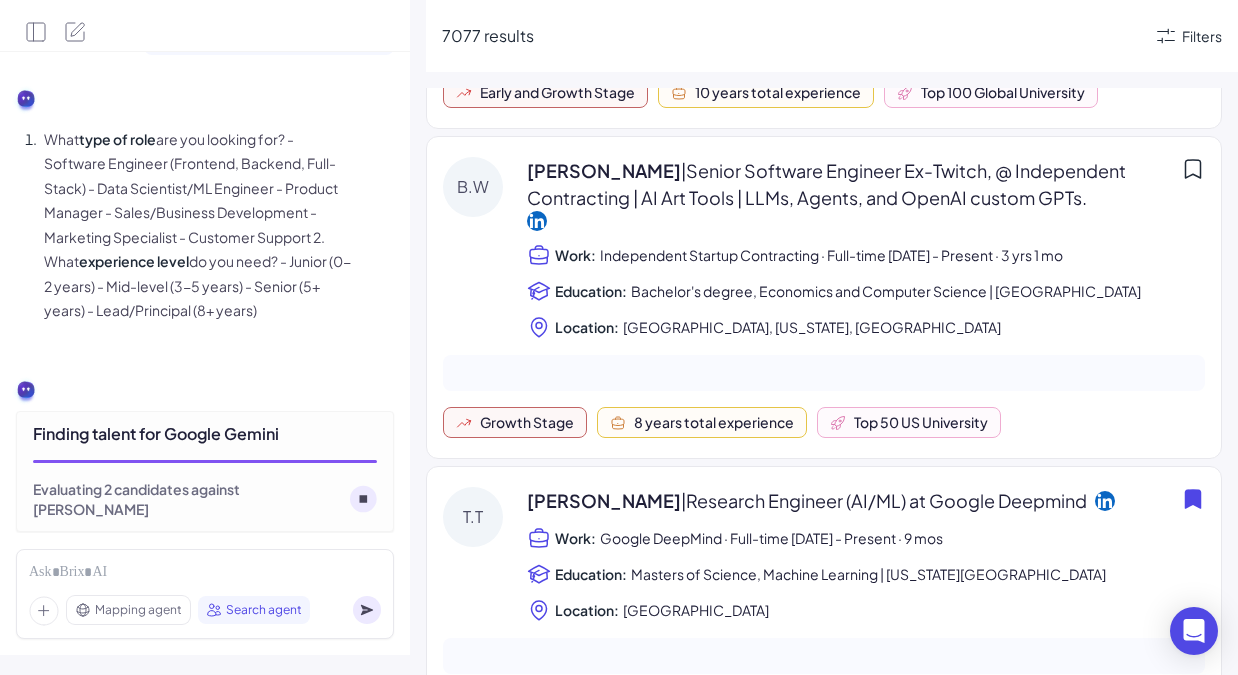 scroll, scrollTop: 2706, scrollLeft: 0, axis: vertical 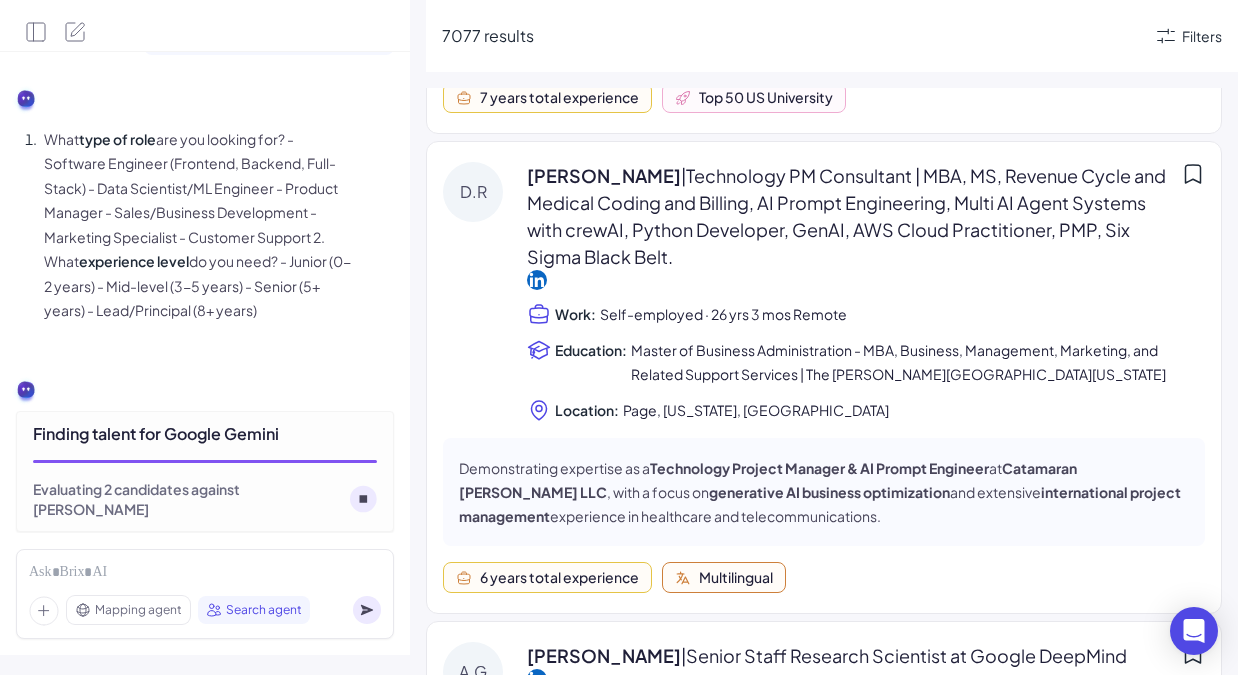 click 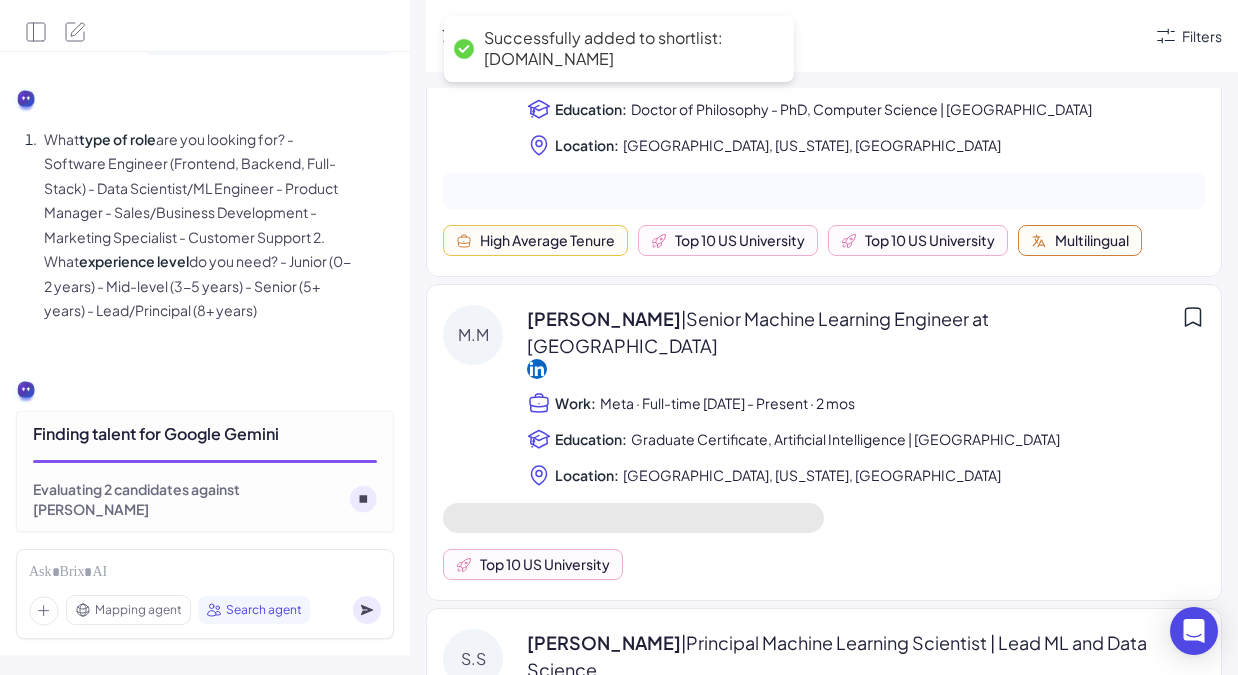 scroll, scrollTop: 3364, scrollLeft: 0, axis: vertical 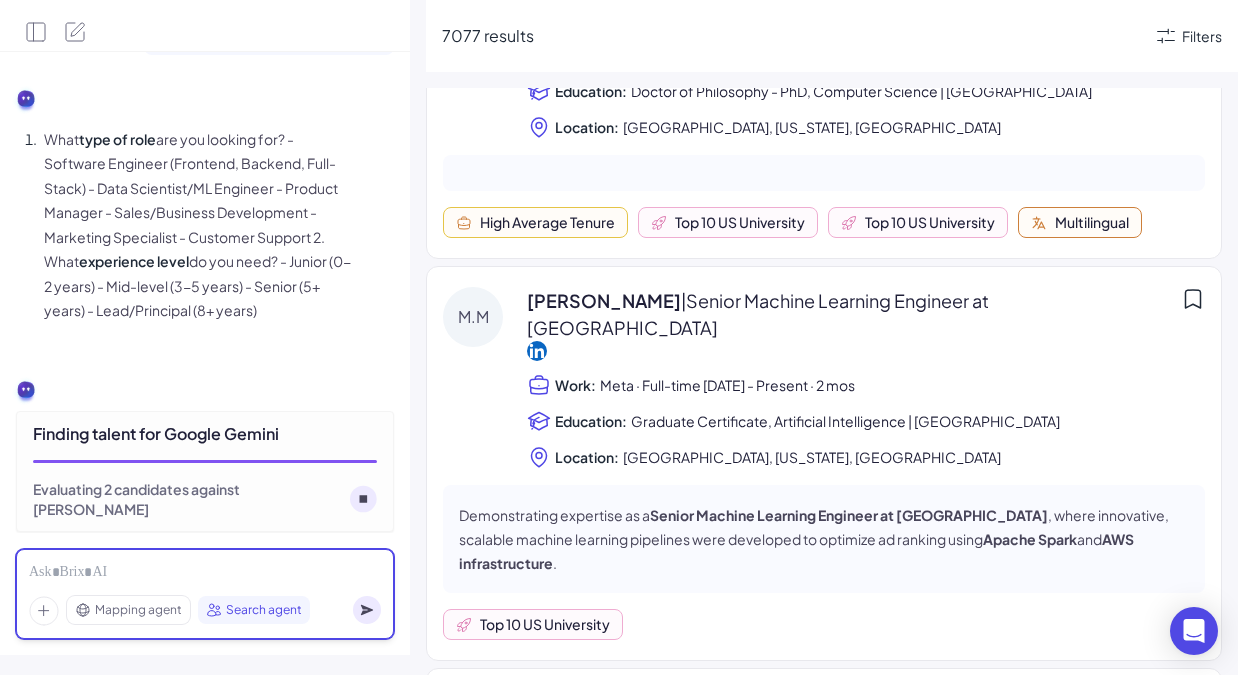 click at bounding box center (205, 573) 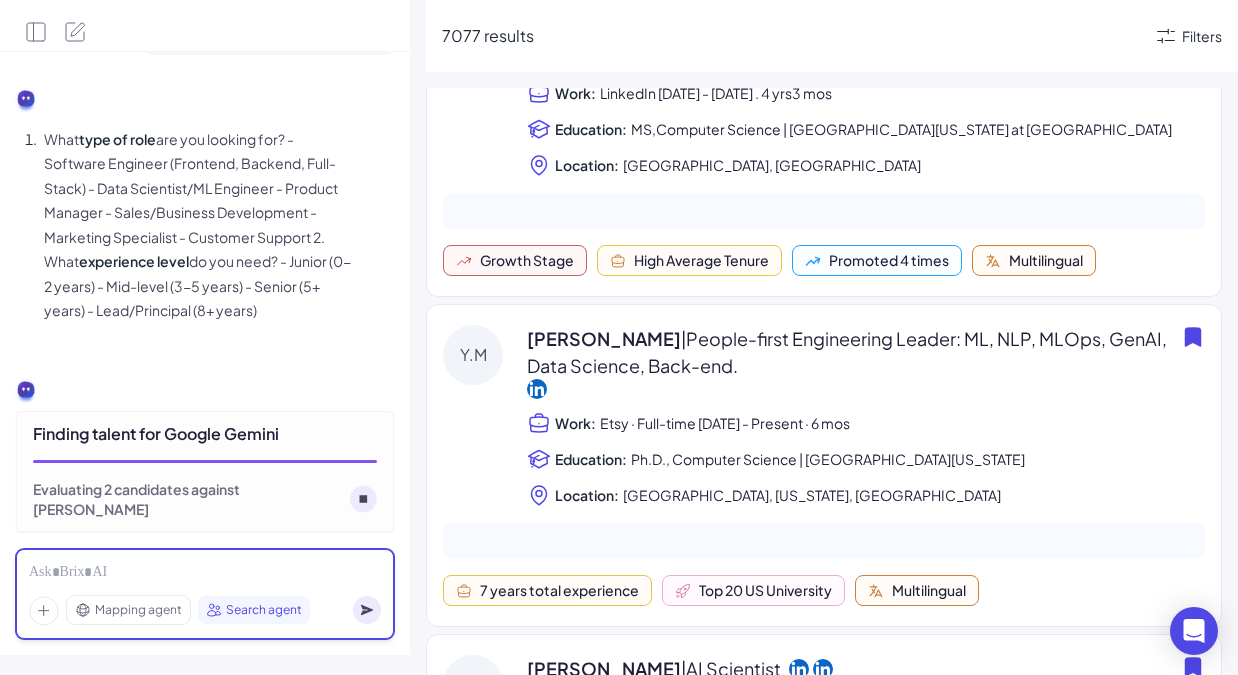 scroll, scrollTop: 0, scrollLeft: 0, axis: both 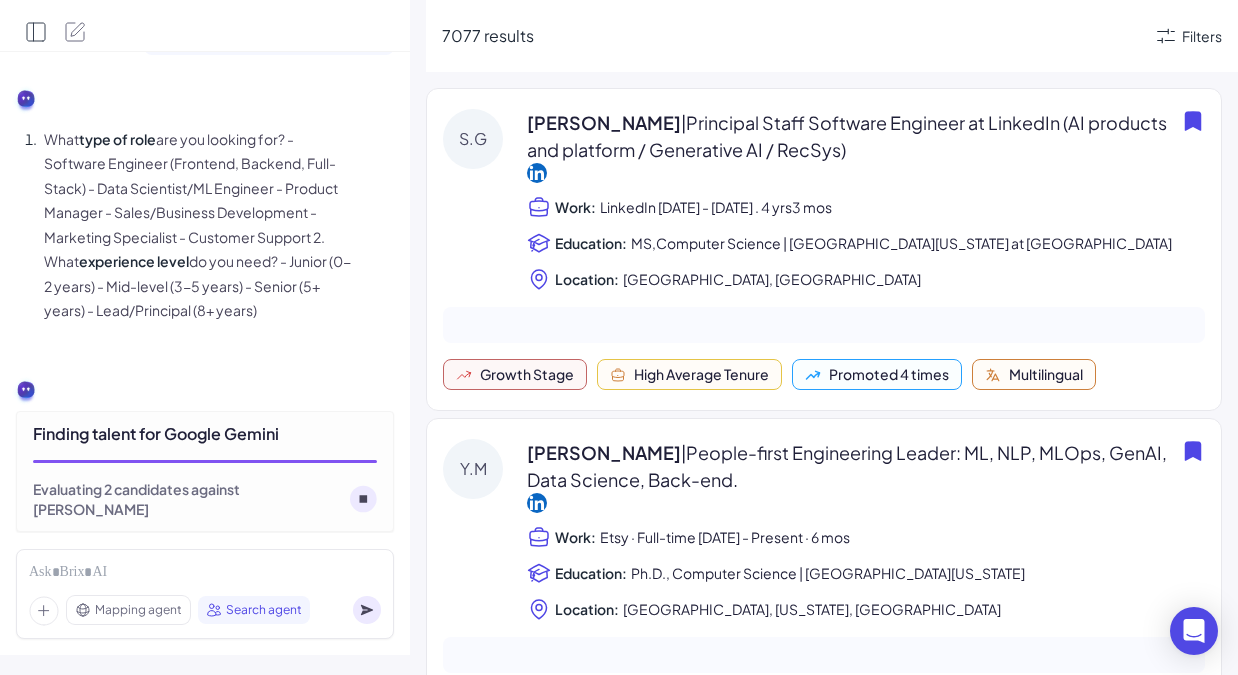 click 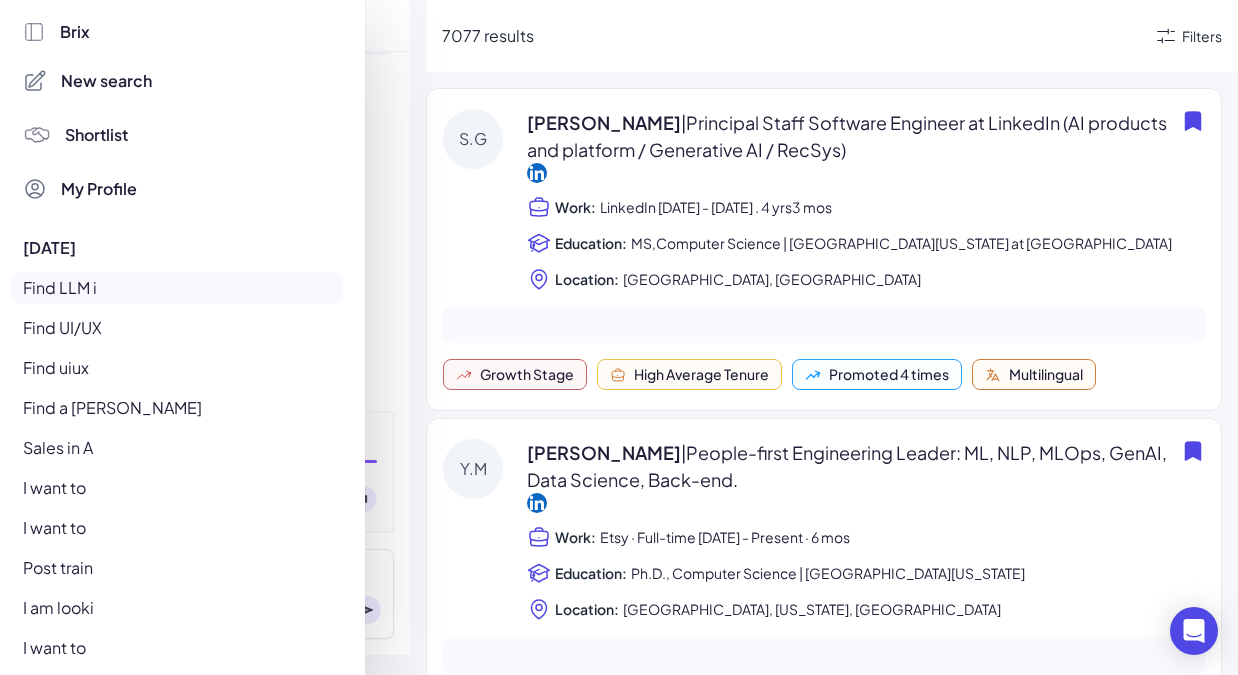 click at bounding box center [619, 337] 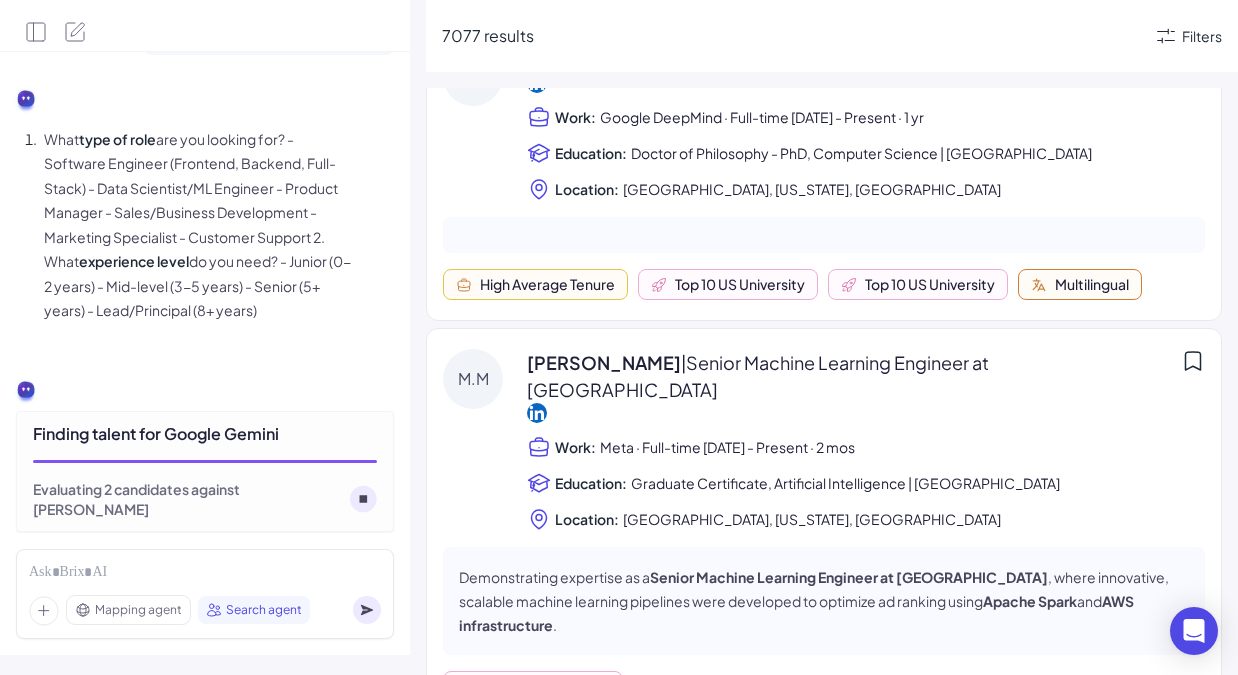 scroll, scrollTop: 3665, scrollLeft: 0, axis: vertical 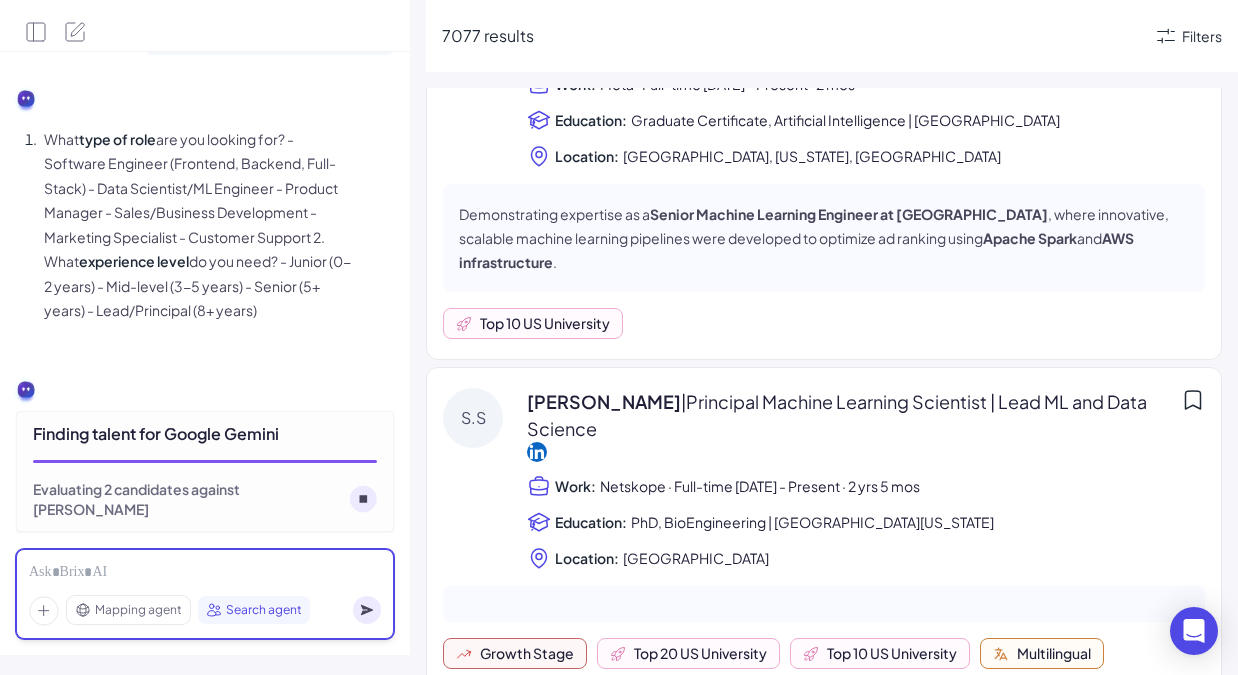 click at bounding box center [205, 573] 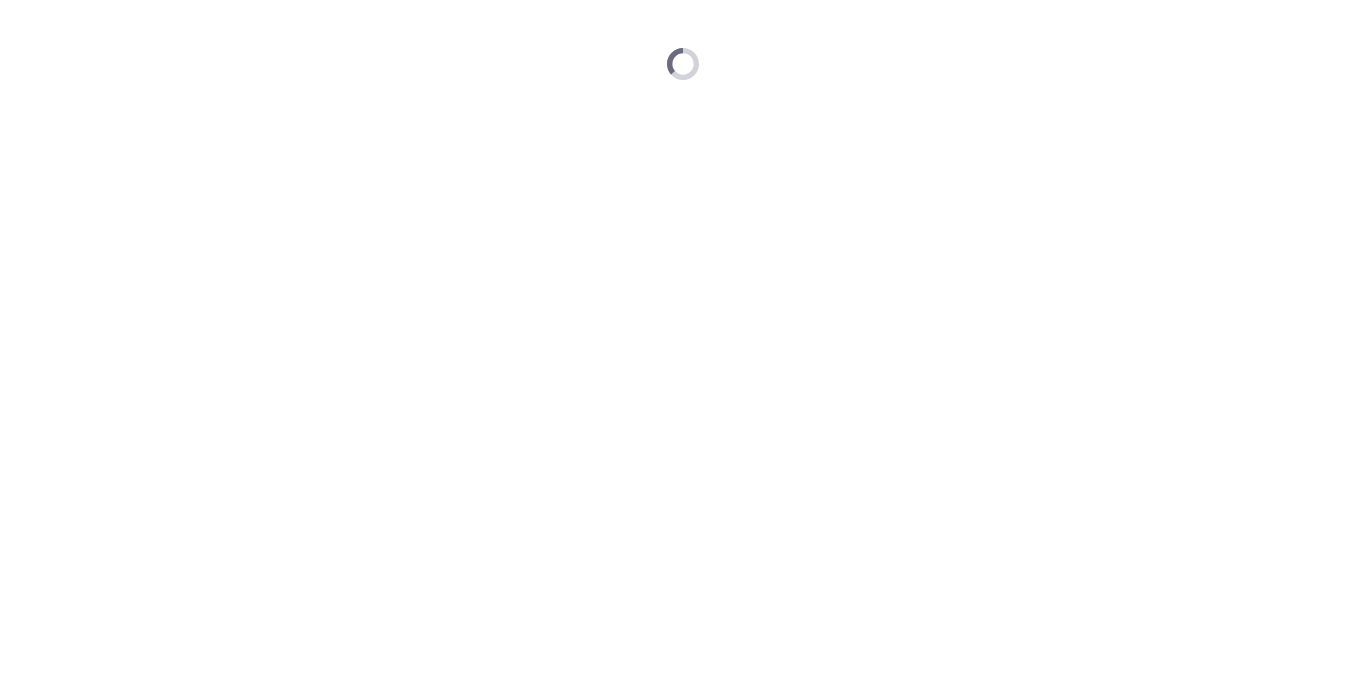 scroll, scrollTop: 0, scrollLeft: 0, axis: both 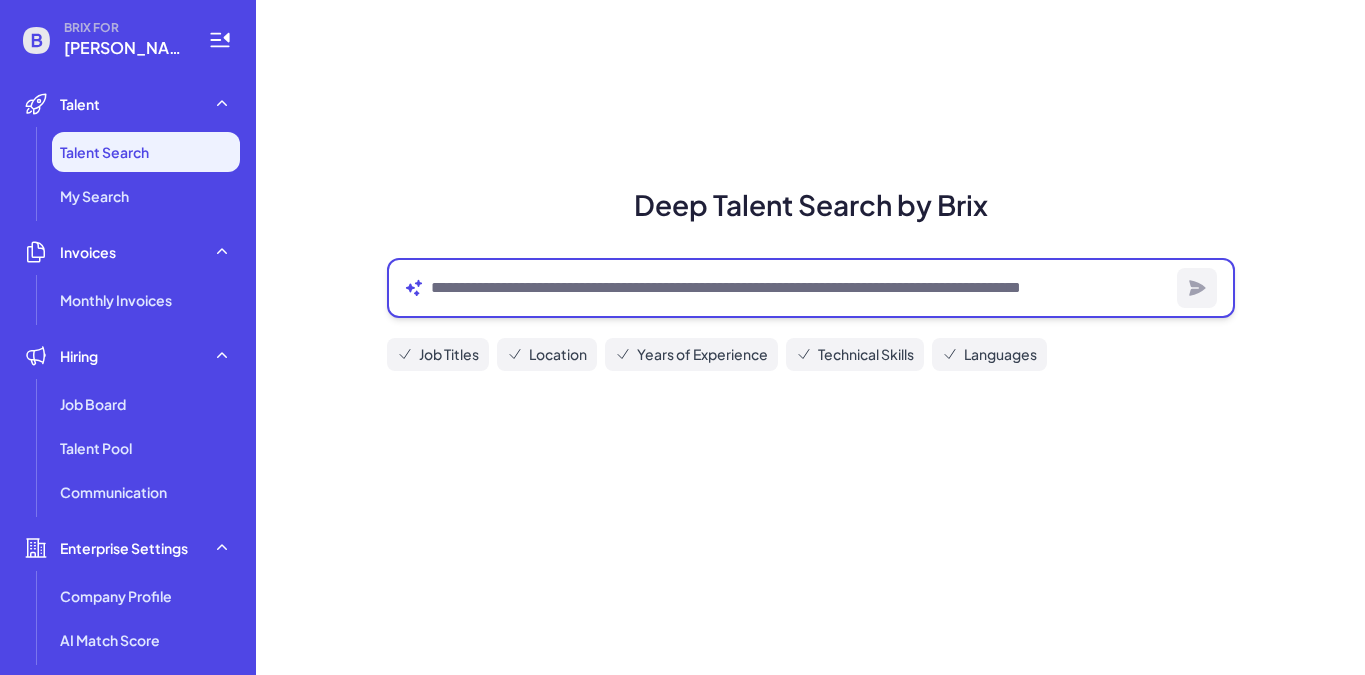 click at bounding box center [800, 288] 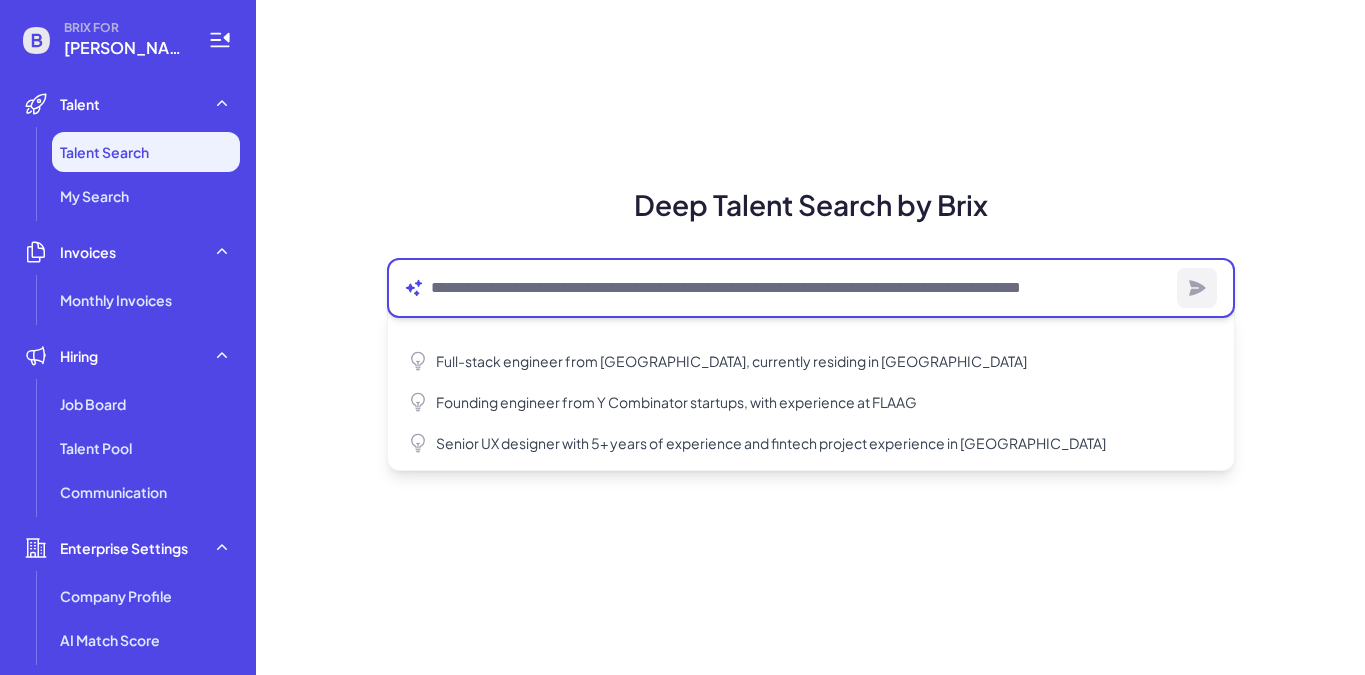 scroll, scrollTop: 65, scrollLeft: 0, axis: vertical 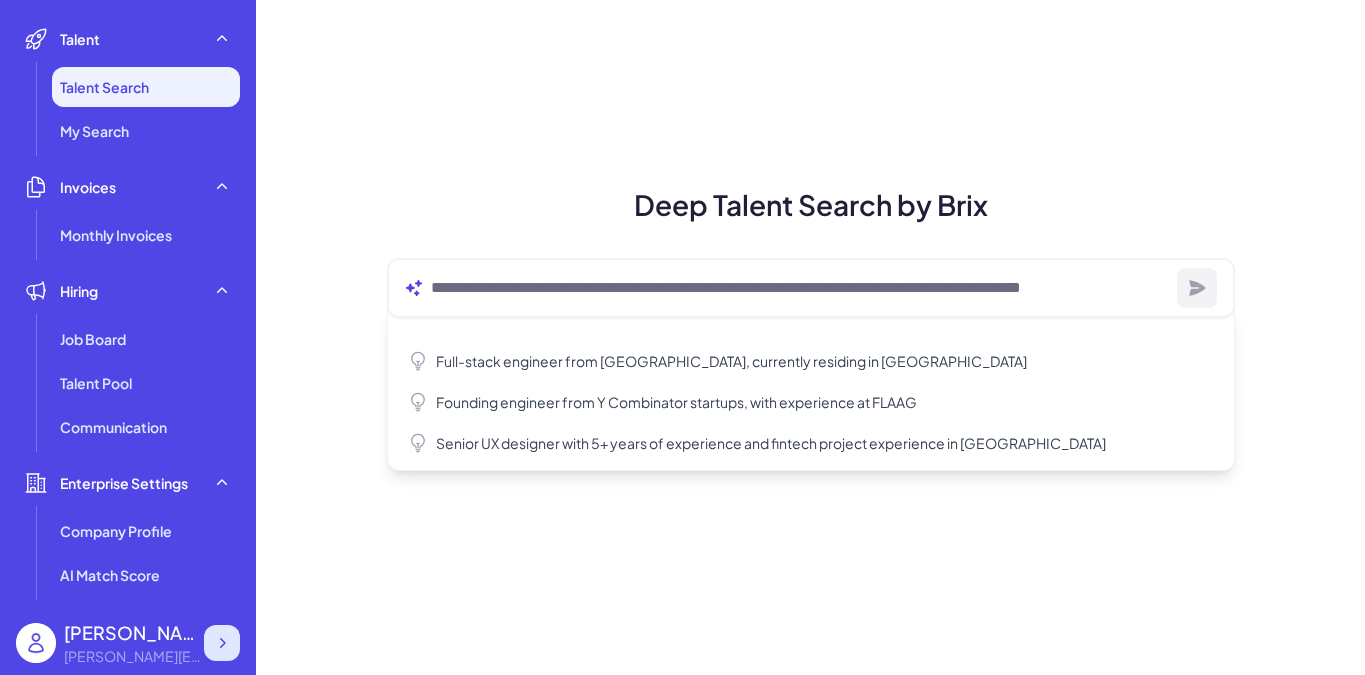 click 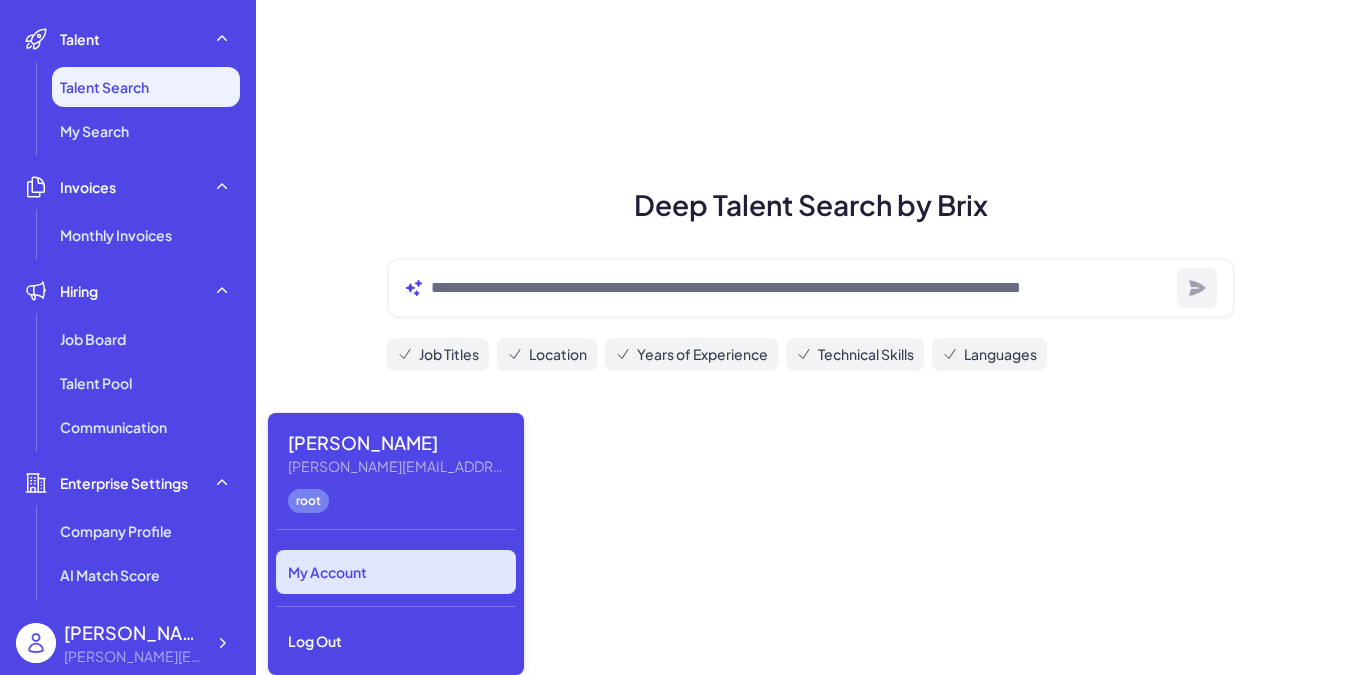 click on "My Account" at bounding box center [396, 572] 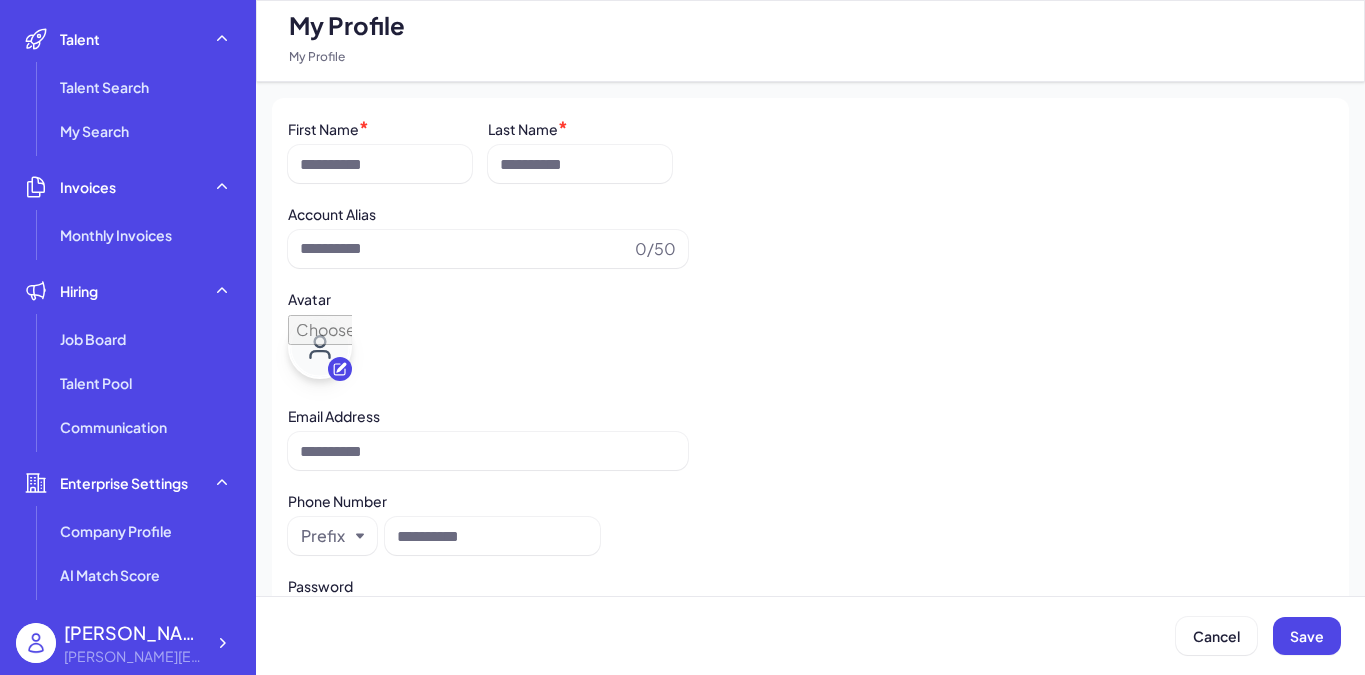 type on "**********" 